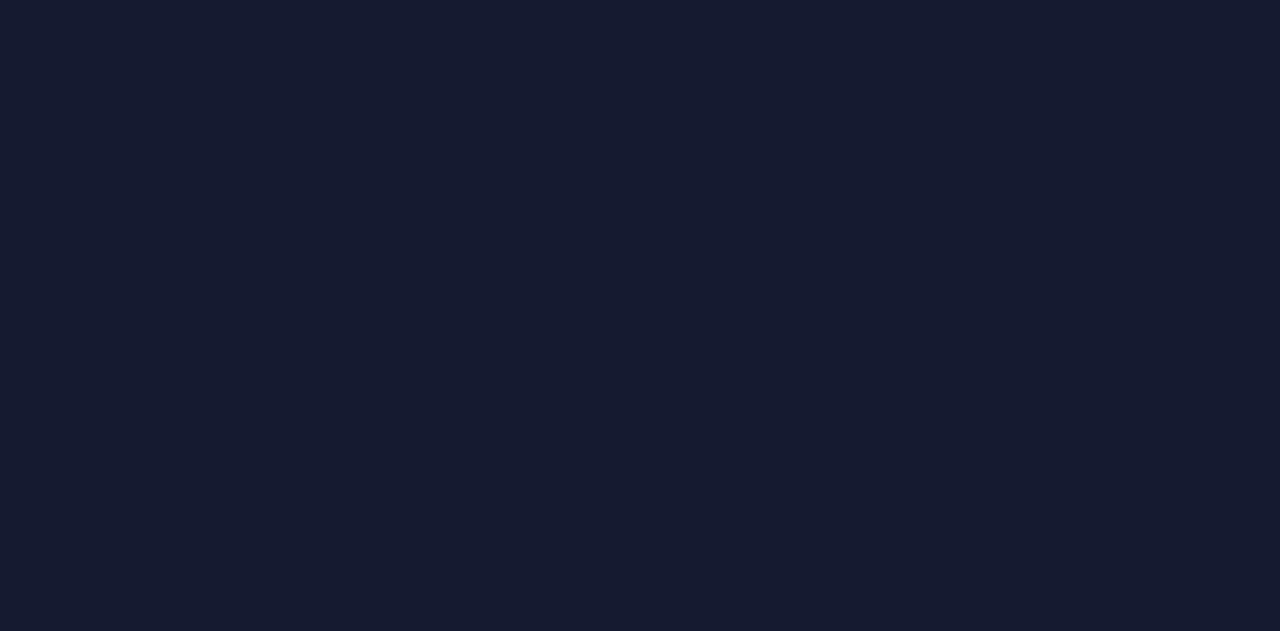 scroll, scrollTop: 0, scrollLeft: 0, axis: both 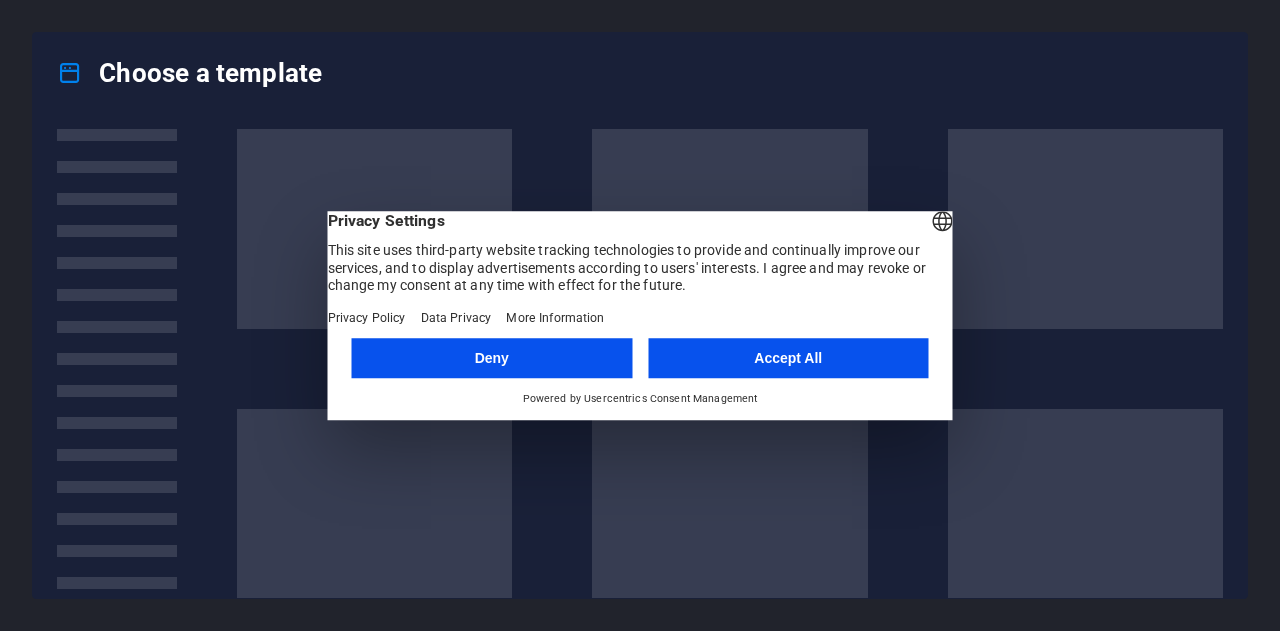 click on "Accept All" at bounding box center [788, 358] 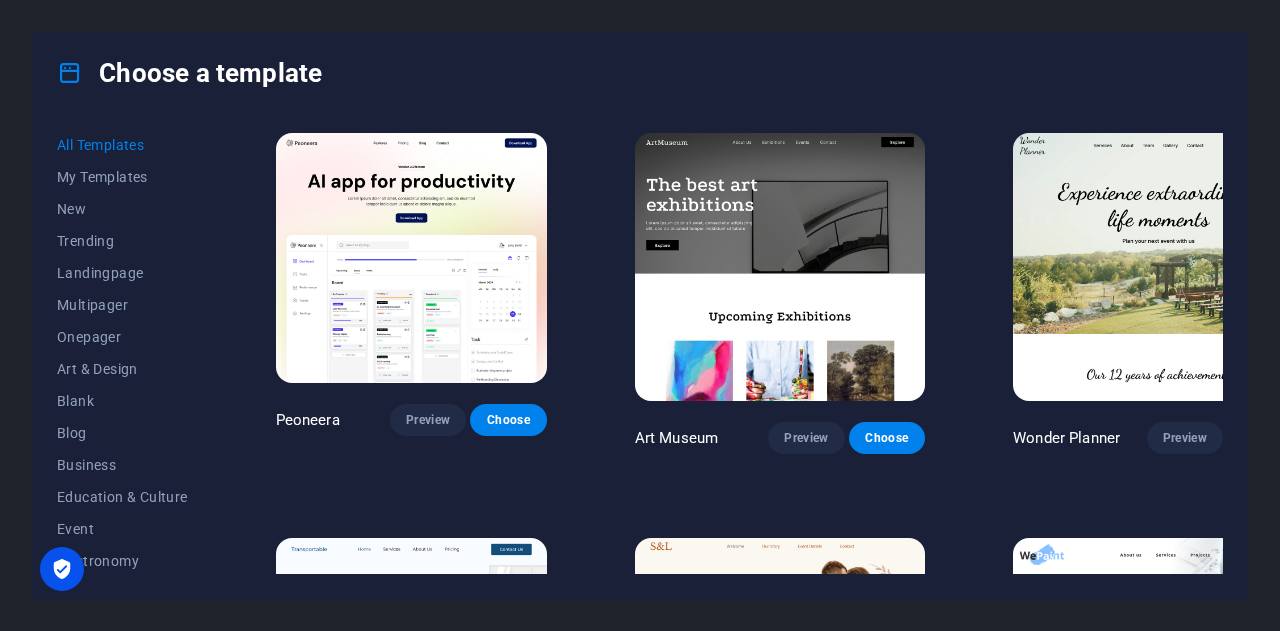 drag, startPoint x: 1218, startPoint y: 139, endPoint x: 1220, endPoint y: 155, distance: 16.124516 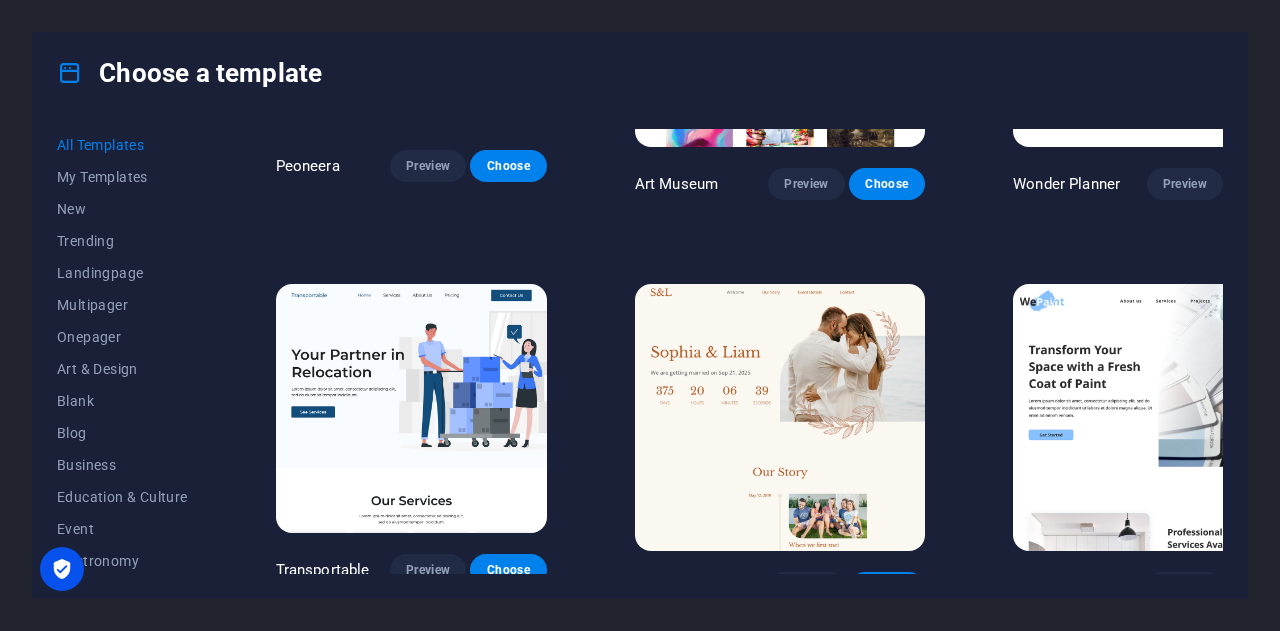 scroll, scrollTop: 258, scrollLeft: 0, axis: vertical 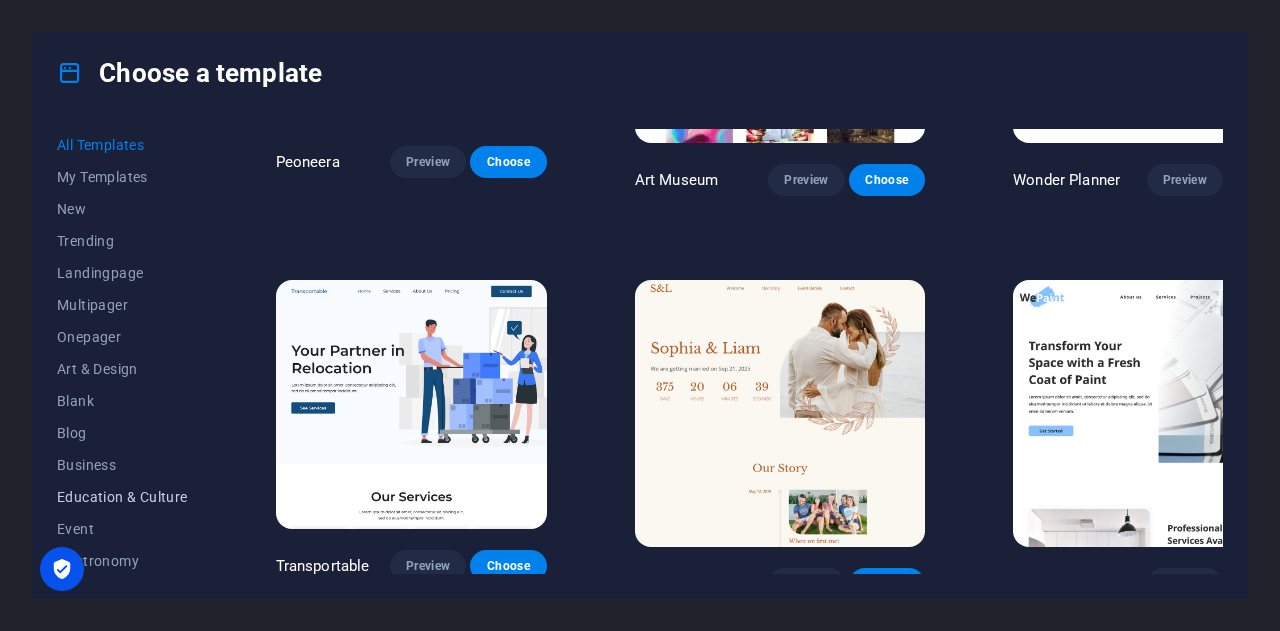 click on "Education & Culture" at bounding box center [122, 497] 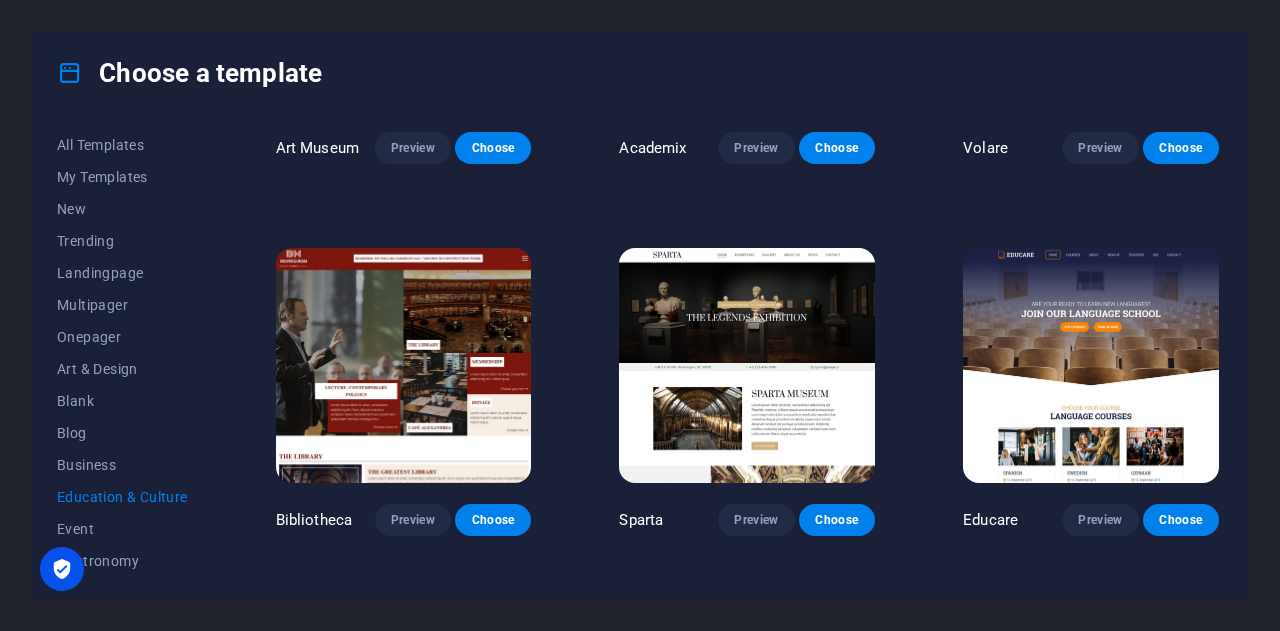 scroll, scrollTop: 146, scrollLeft: 0, axis: vertical 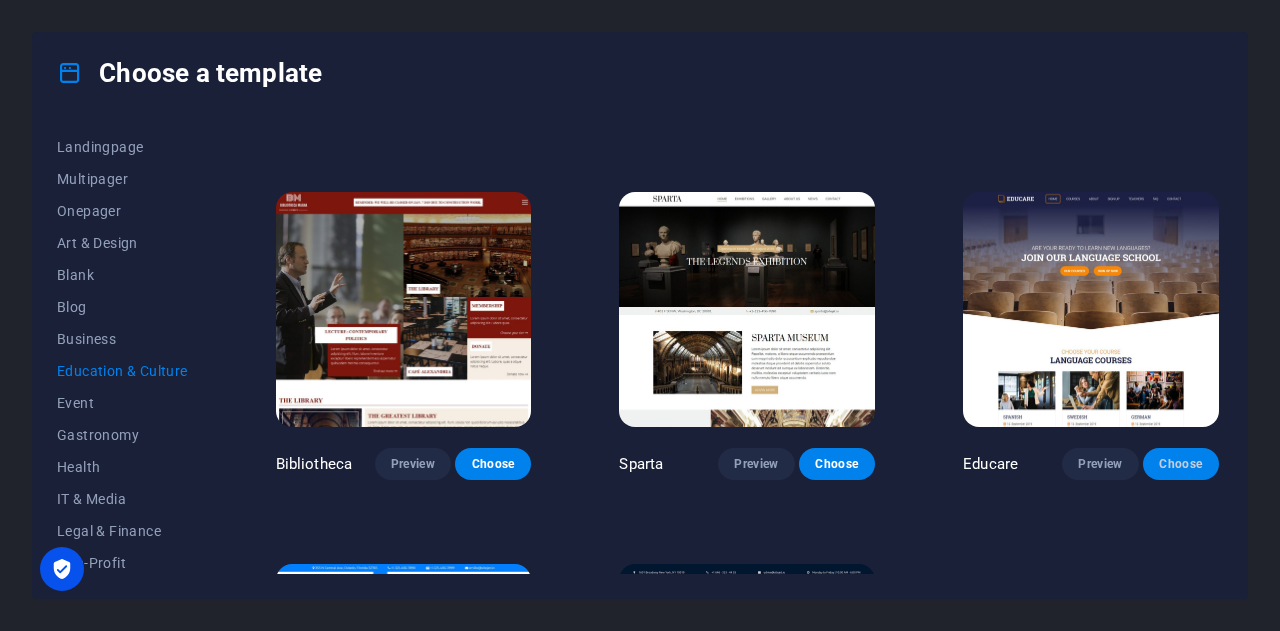 click on "Choose" at bounding box center [1181, 464] 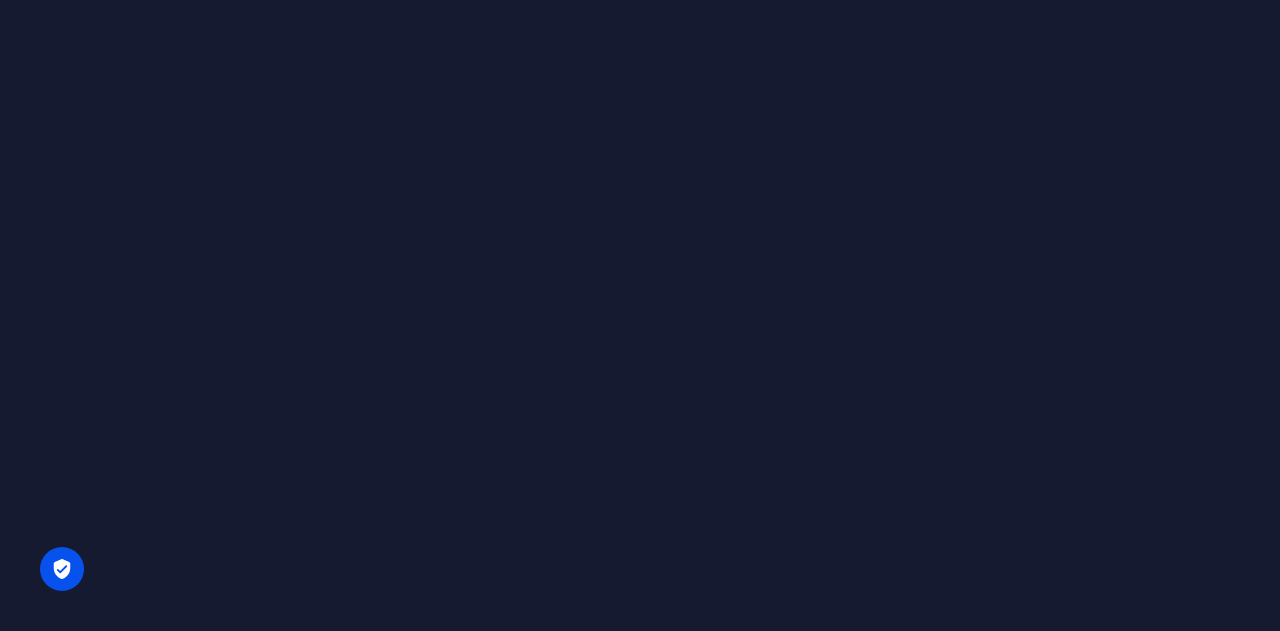 scroll, scrollTop: 0, scrollLeft: 0, axis: both 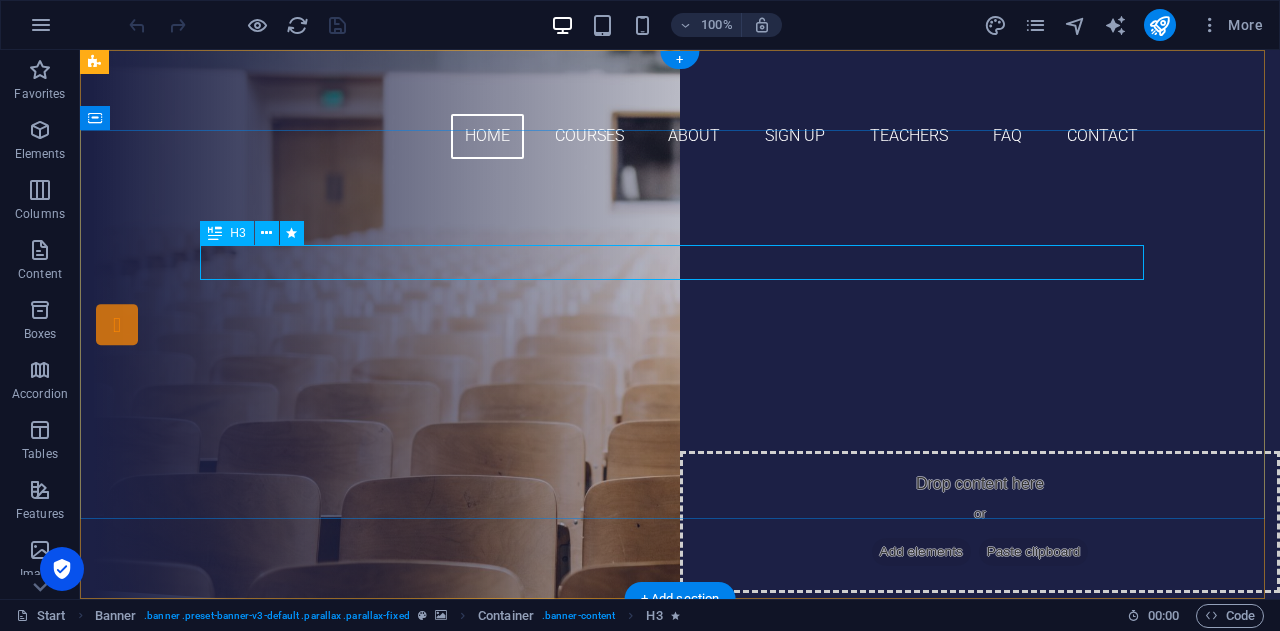 click on "Are you ready to learn new languages?" at bounding box center (680, 288) 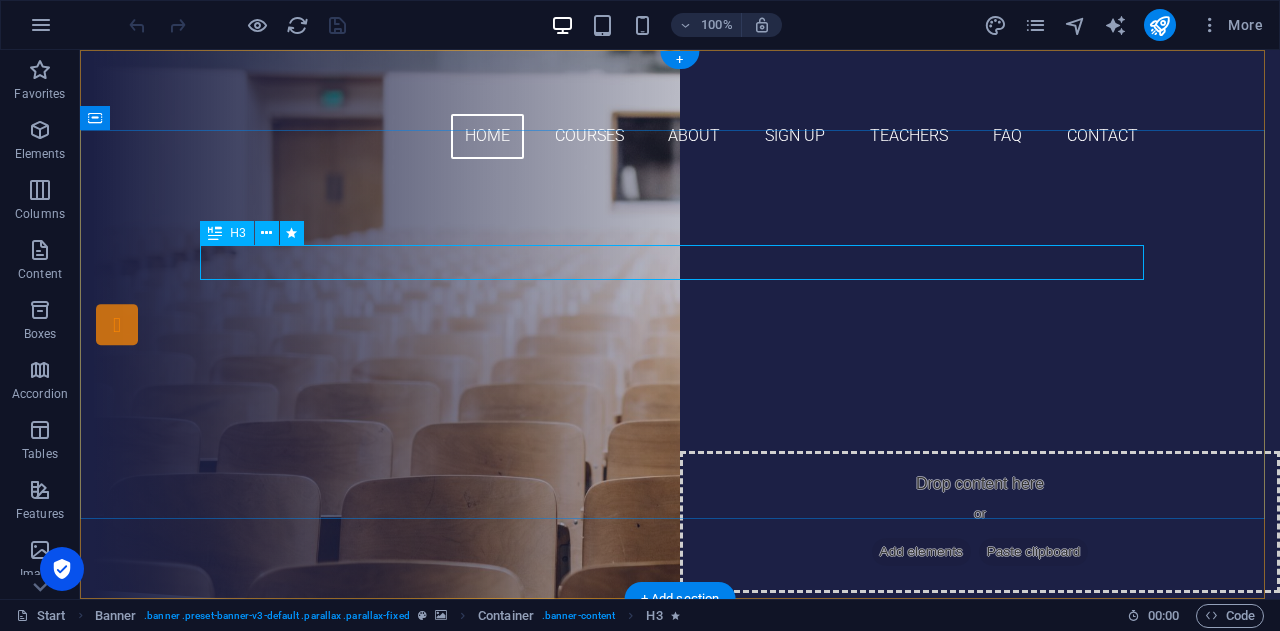 click on "Are you ready to learn new languages?" at bounding box center (680, 288) 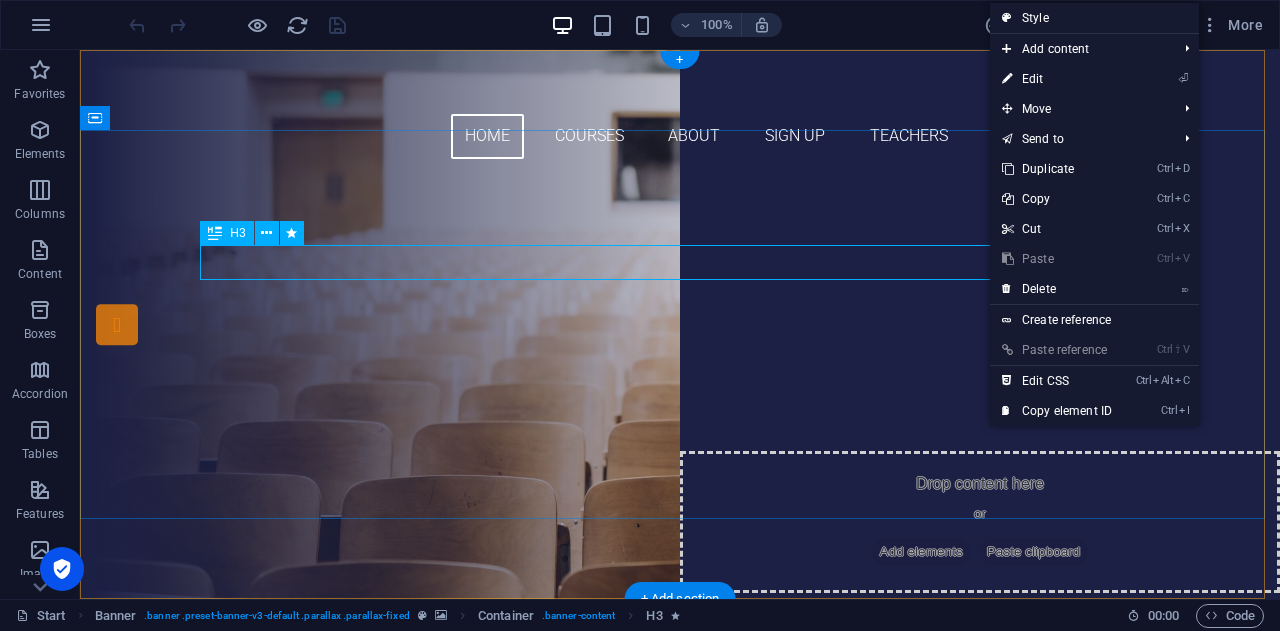 click on "Are you ready to learn new languages?" at bounding box center [680, 288] 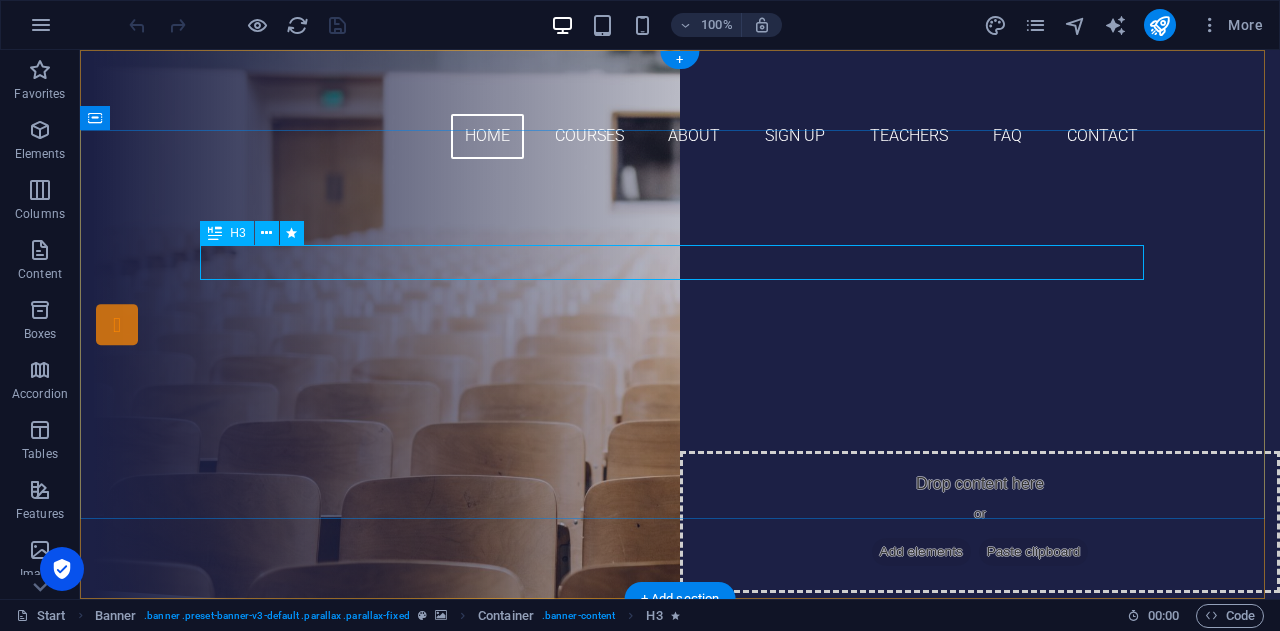 click on "Are you ready to learn new languages?" at bounding box center (680, 288) 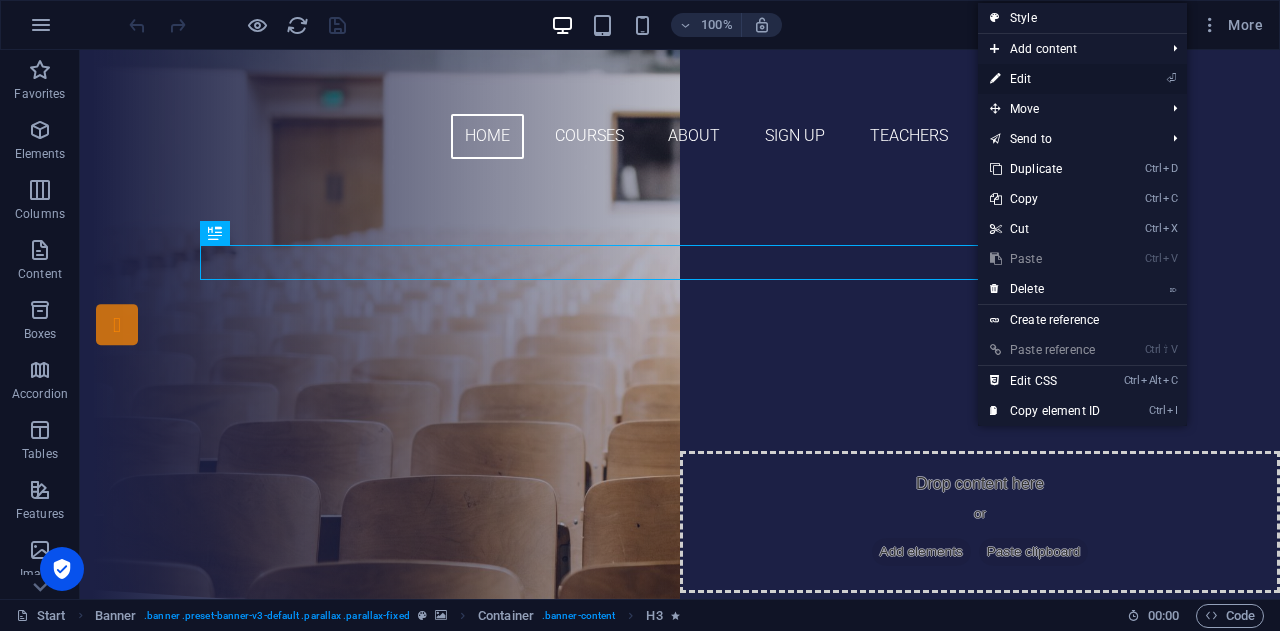 click on "⏎  Edit" at bounding box center (1045, 79) 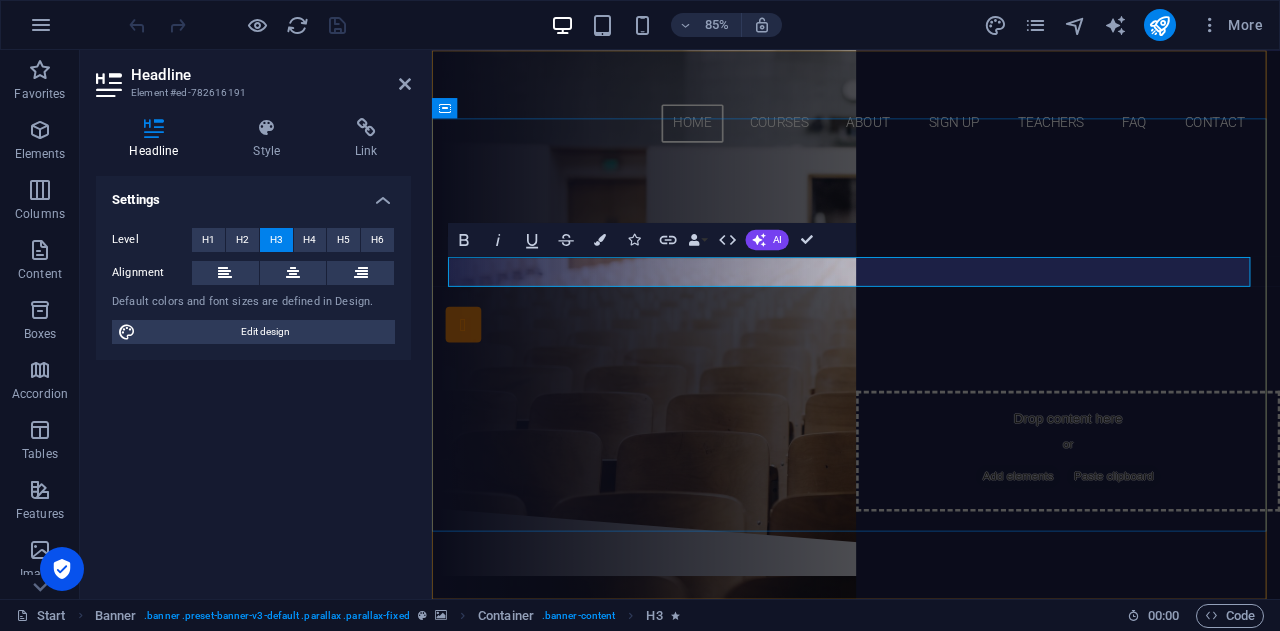 click on "Are you ready to learn new languages?" at bounding box center [931, 288] 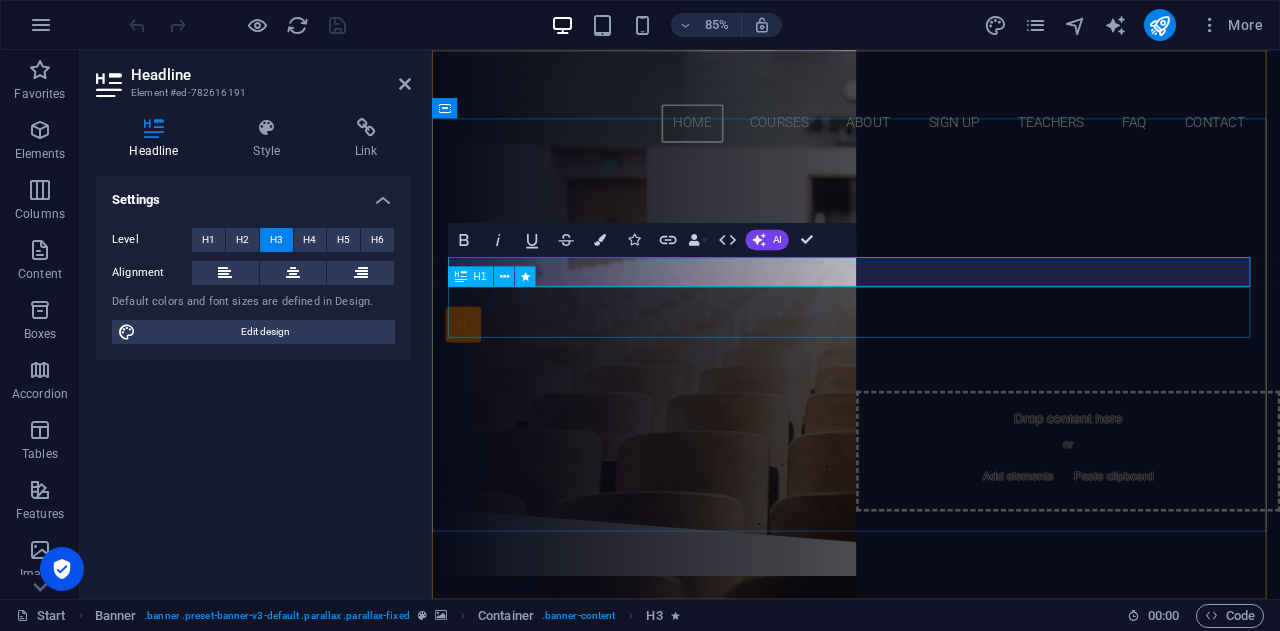 click on "Join our Language School" at bounding box center [931, 336] 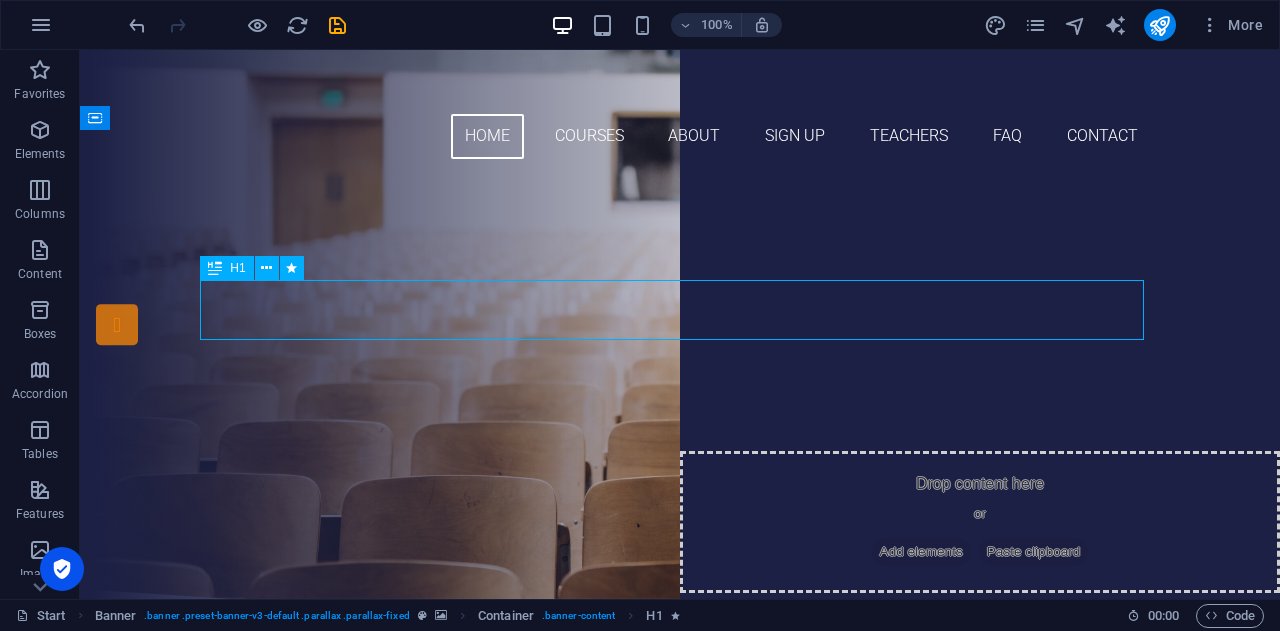 click on "Join our Language School" at bounding box center [680, 336] 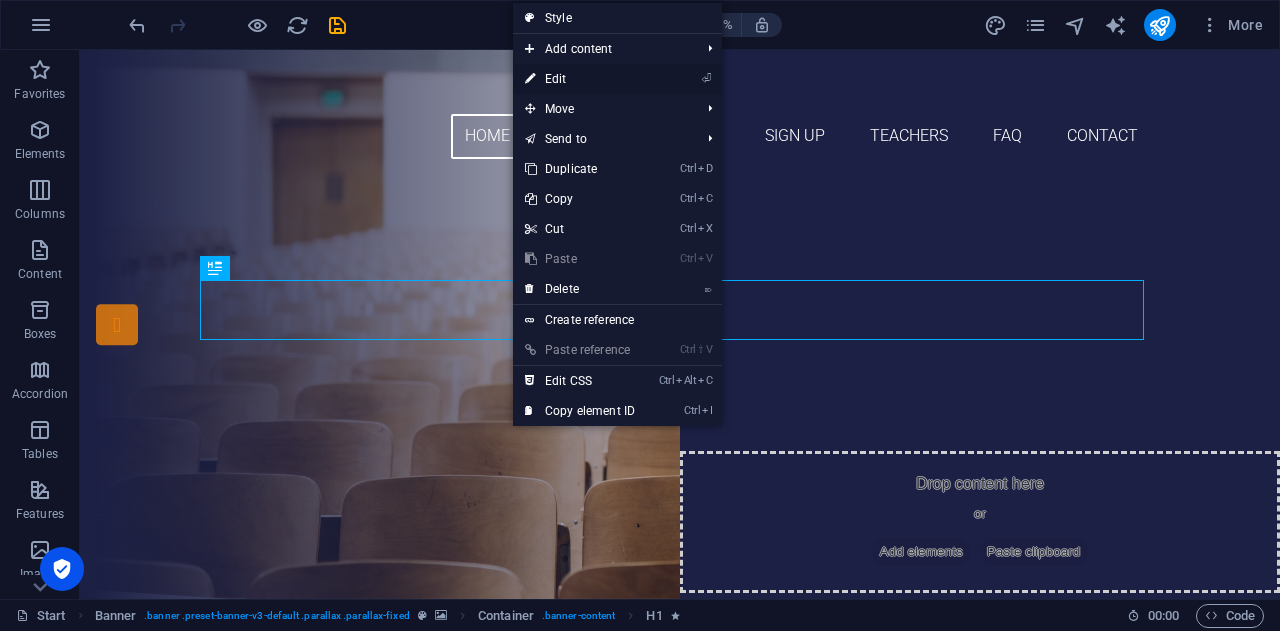 click on "⏎  Edit" at bounding box center [580, 79] 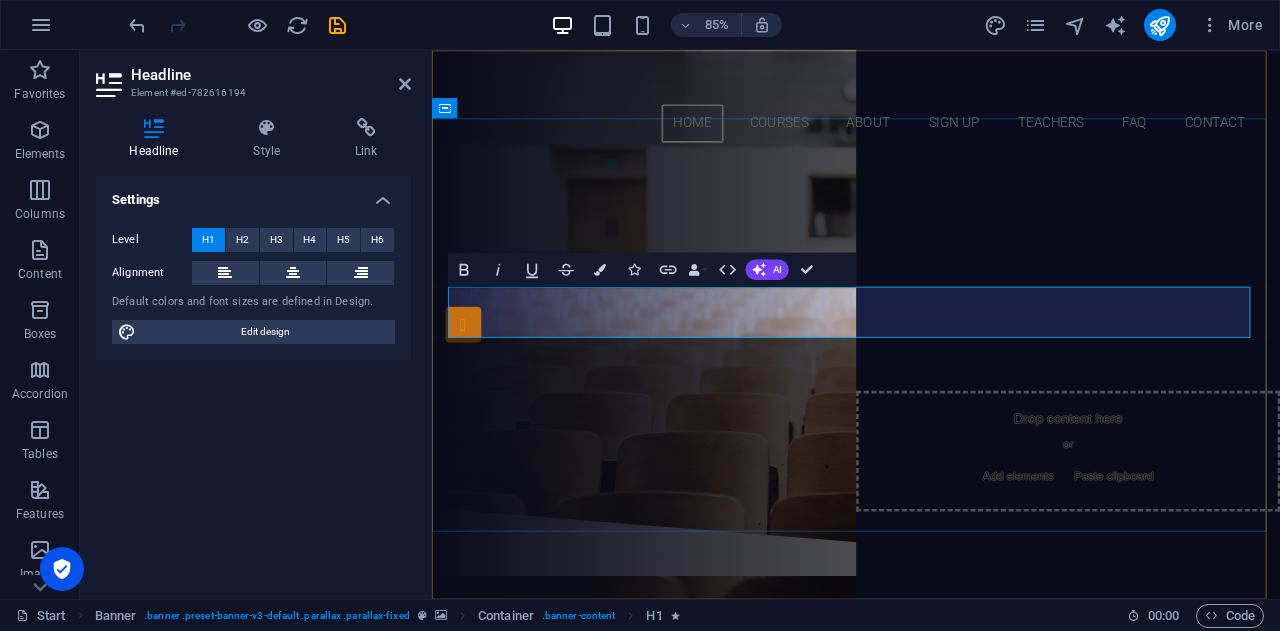 click on "Join our Language School" at bounding box center [931, 335] 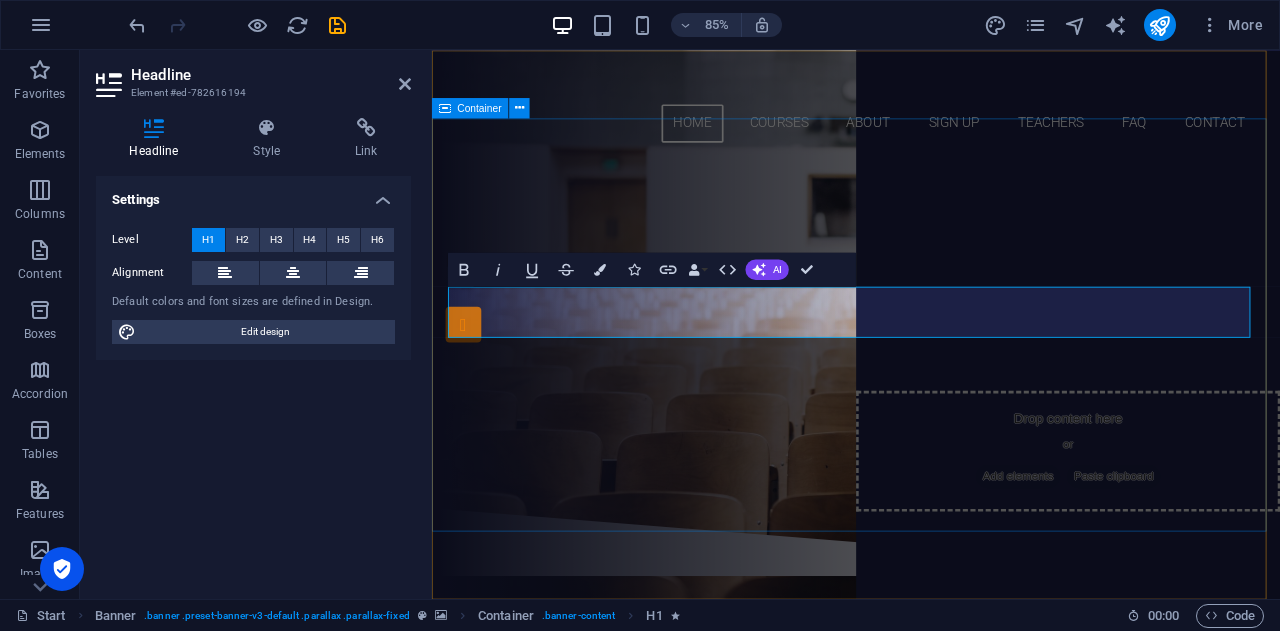 click on "Are you ready to learn MATHEMATICS? Join our MATH ONLINE School Our Courses Sign up now" at bounding box center [931, 382] 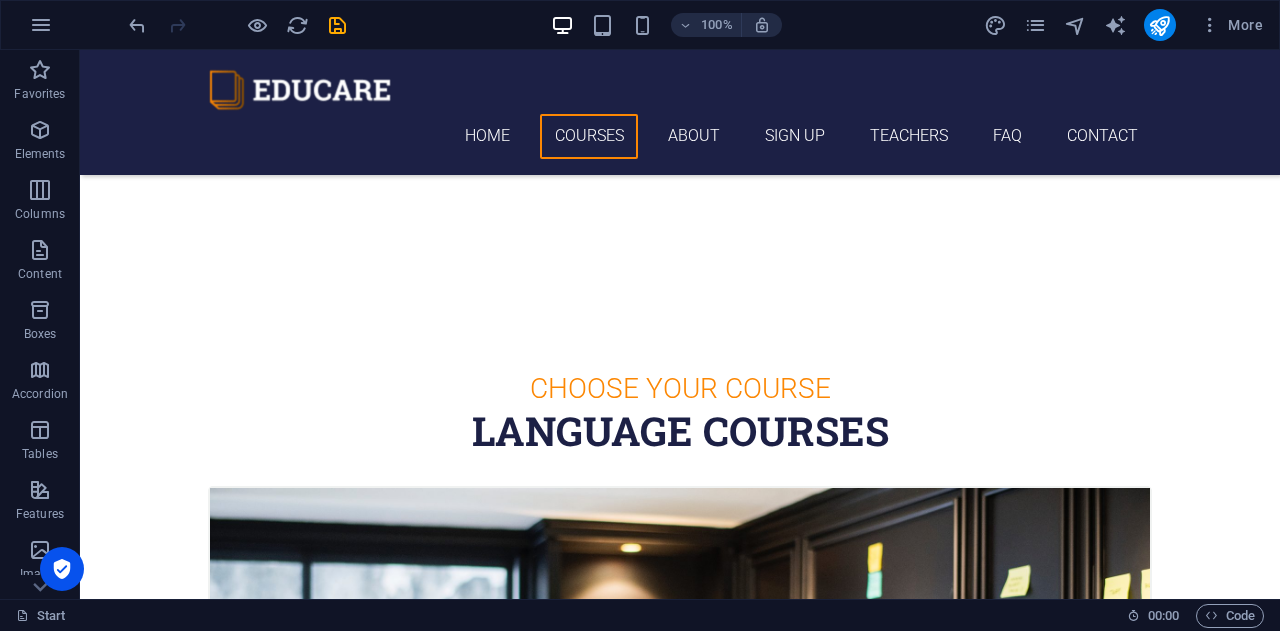 scroll, scrollTop: 472, scrollLeft: 0, axis: vertical 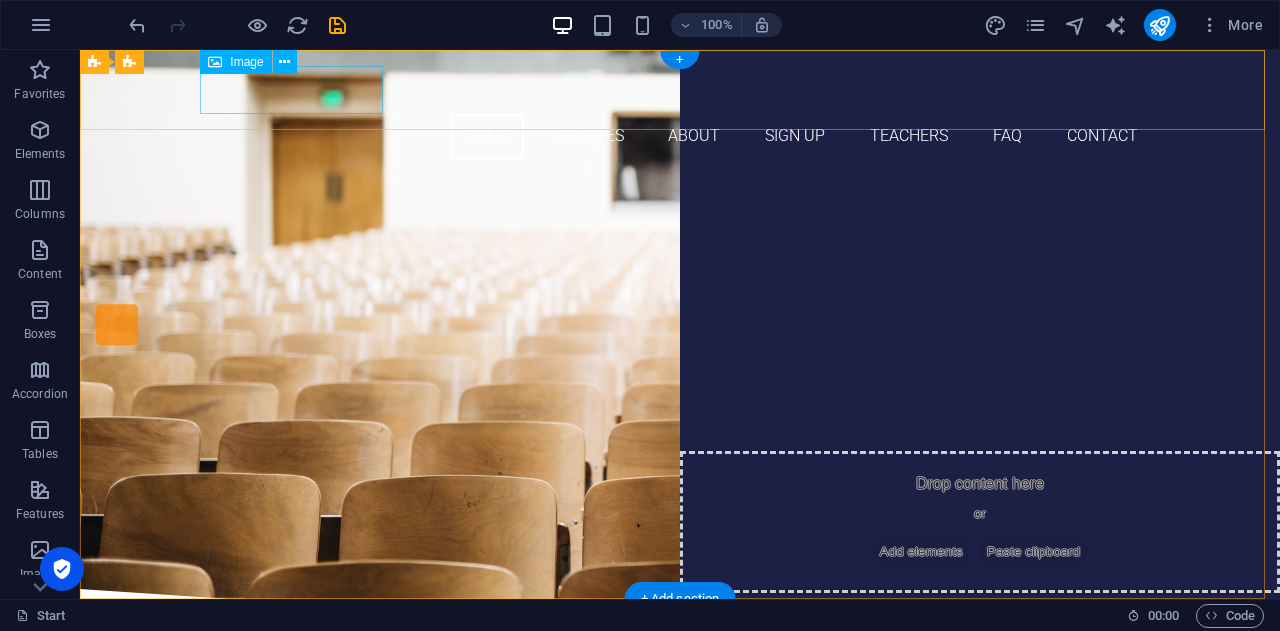 click at bounding box center [680, 90] 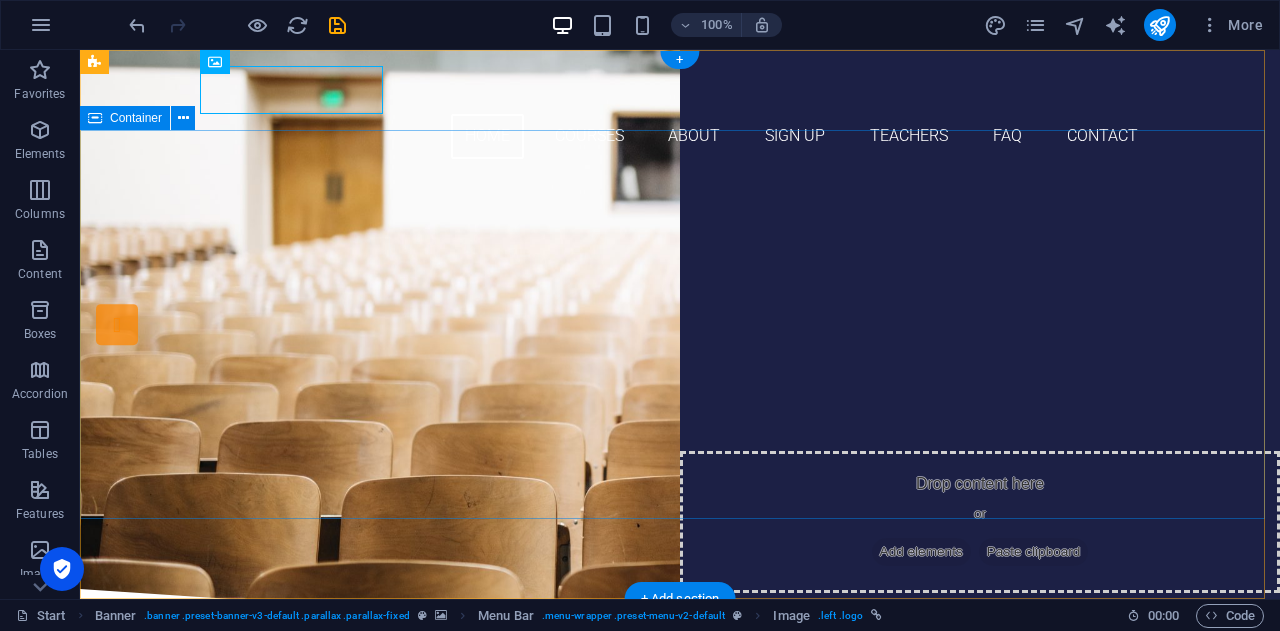 click on "Are you ready to learn MATHEMATICS? Join our MATH ONLINE School Our Courses Sign up now" at bounding box center [680, 382] 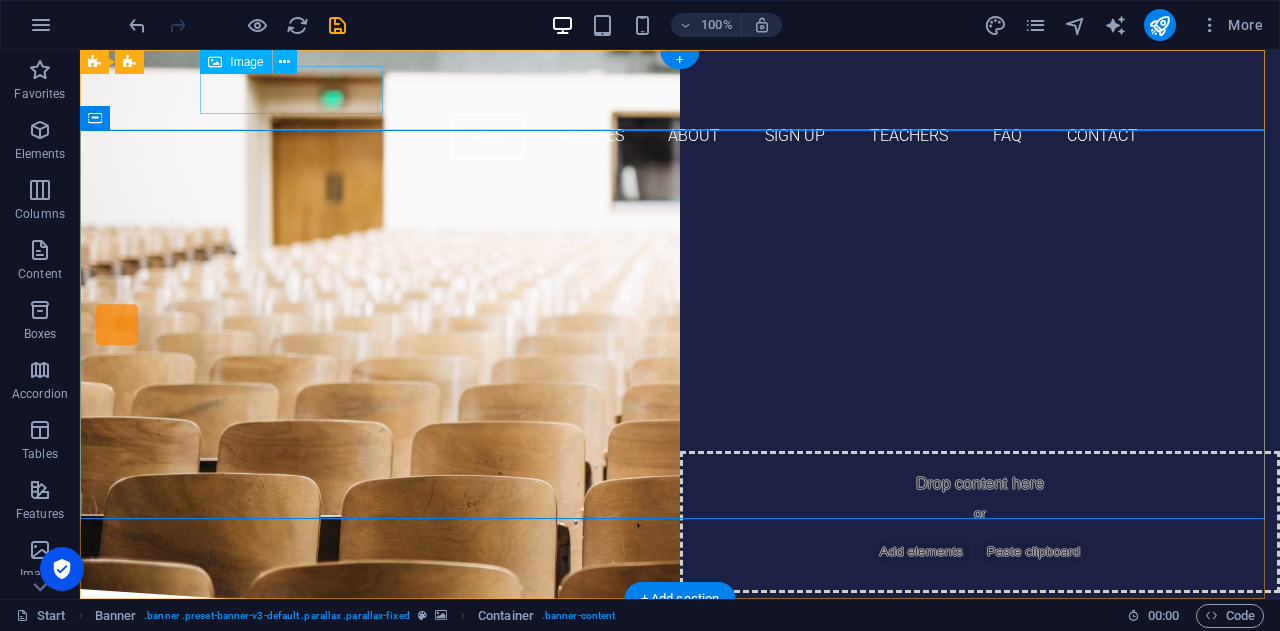 click at bounding box center [680, 90] 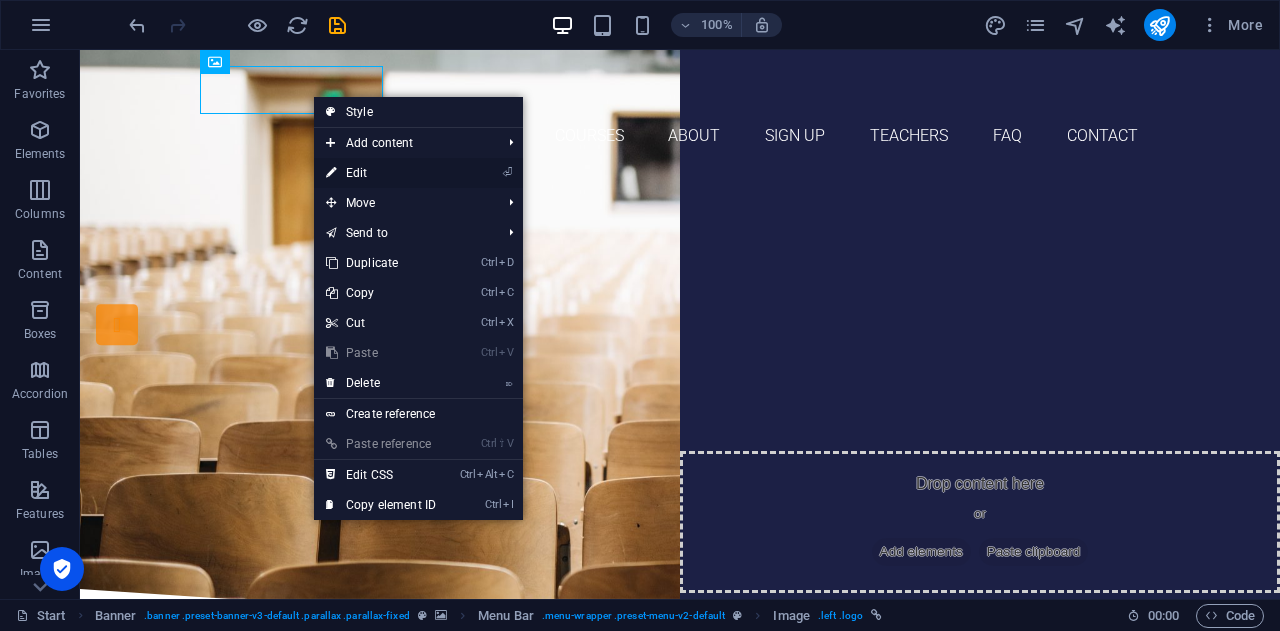 click on "⏎  Edit" at bounding box center [381, 173] 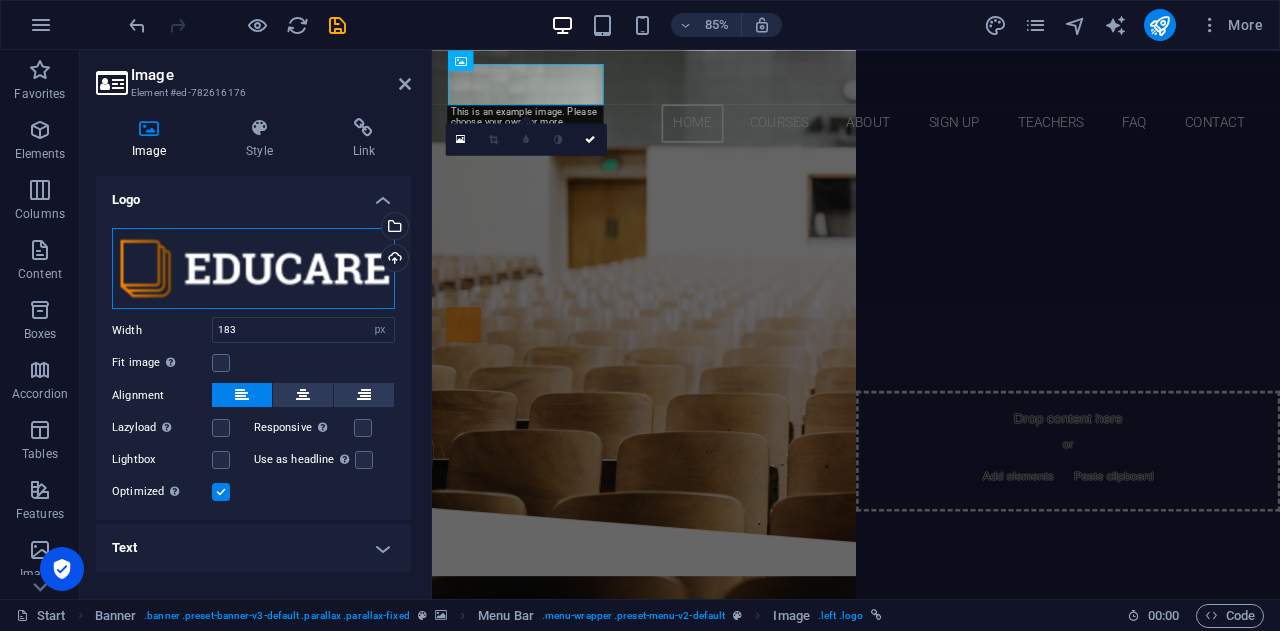 click on "Drag files here, click to choose files or select files from Files or our free stock photos & videos" at bounding box center (253, 269) 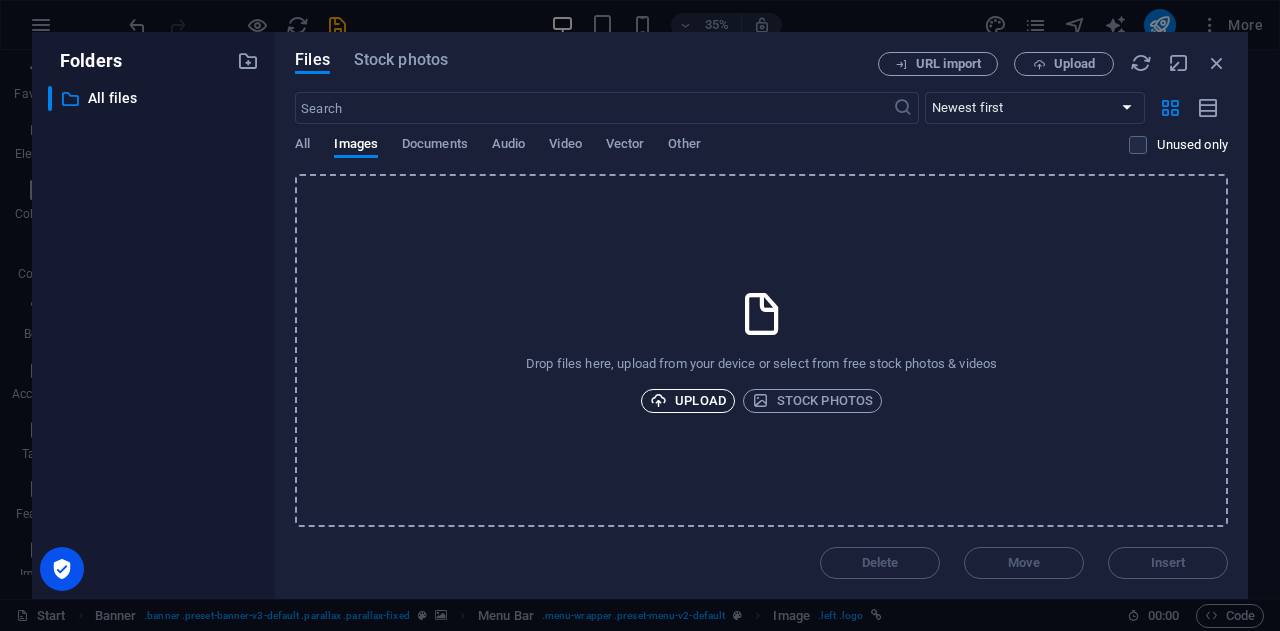 click on "Upload" at bounding box center (688, 401) 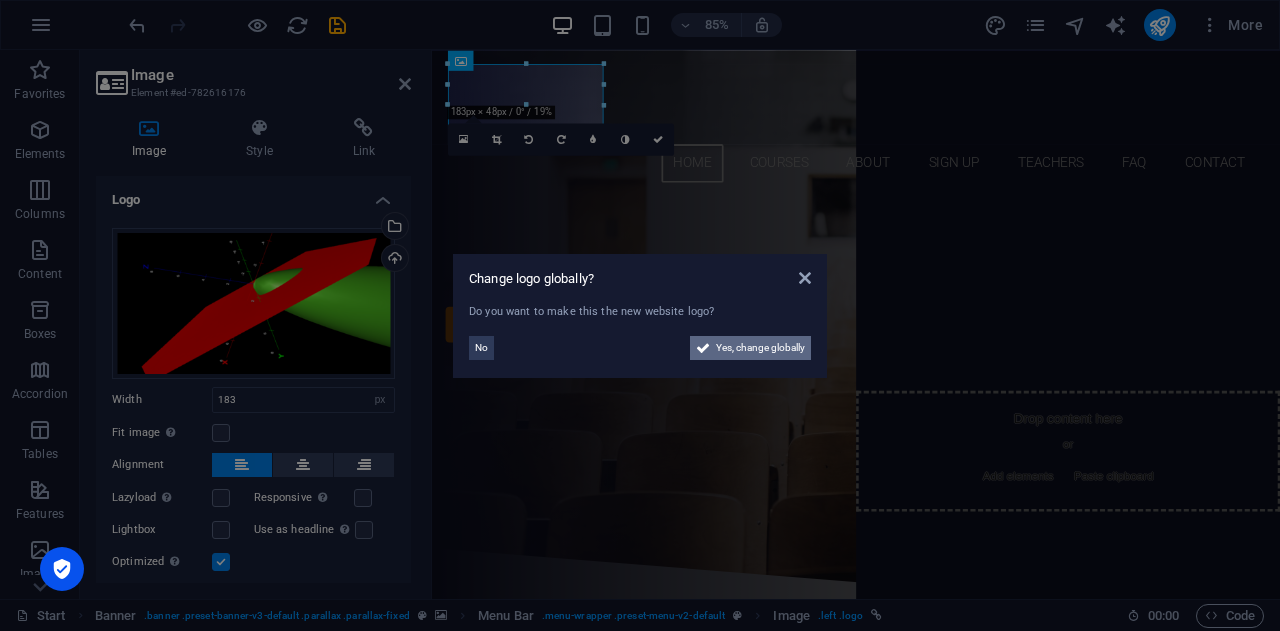 click on "Yes, change globally" at bounding box center (760, 348) 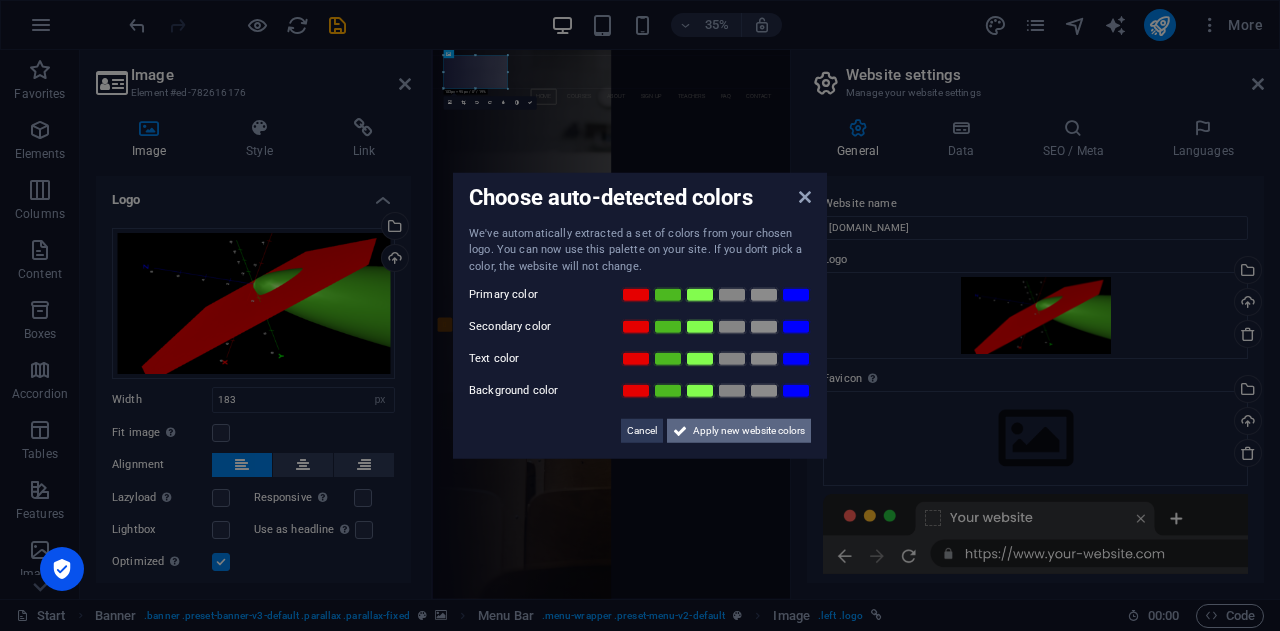 click on "Apply new website colors" at bounding box center [749, 431] 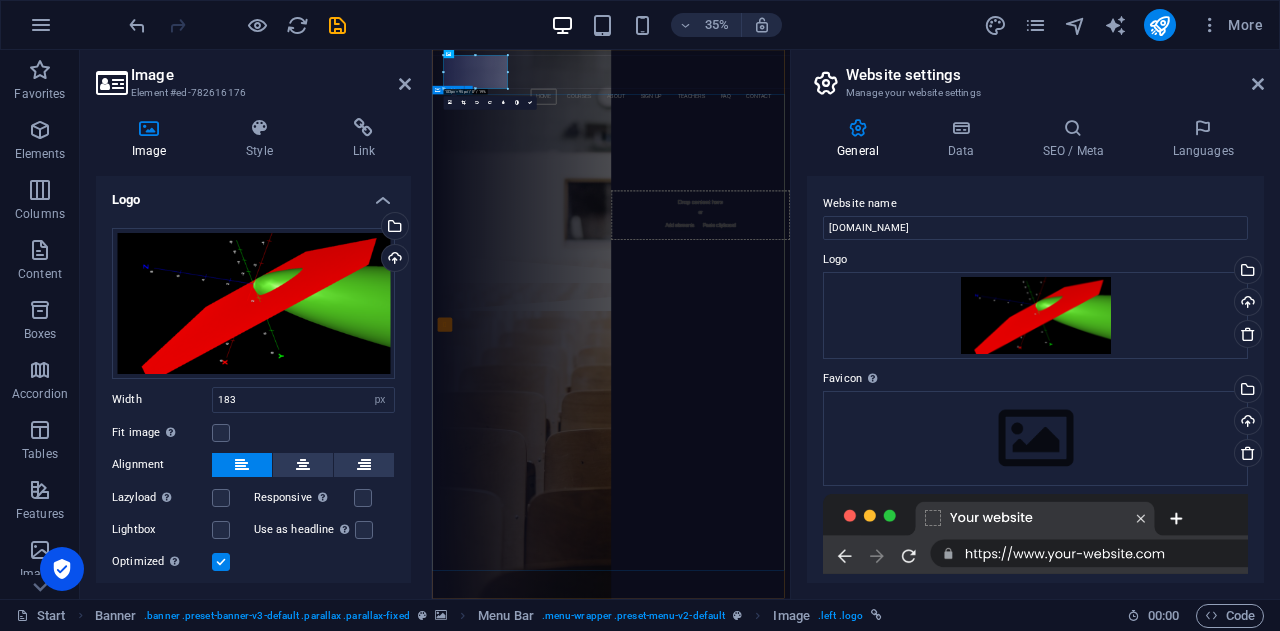 click on "Are you ready to learn MATHEMATICS? Join our MATH ONLINE School Our Courses Sign up now" at bounding box center [943, 429] 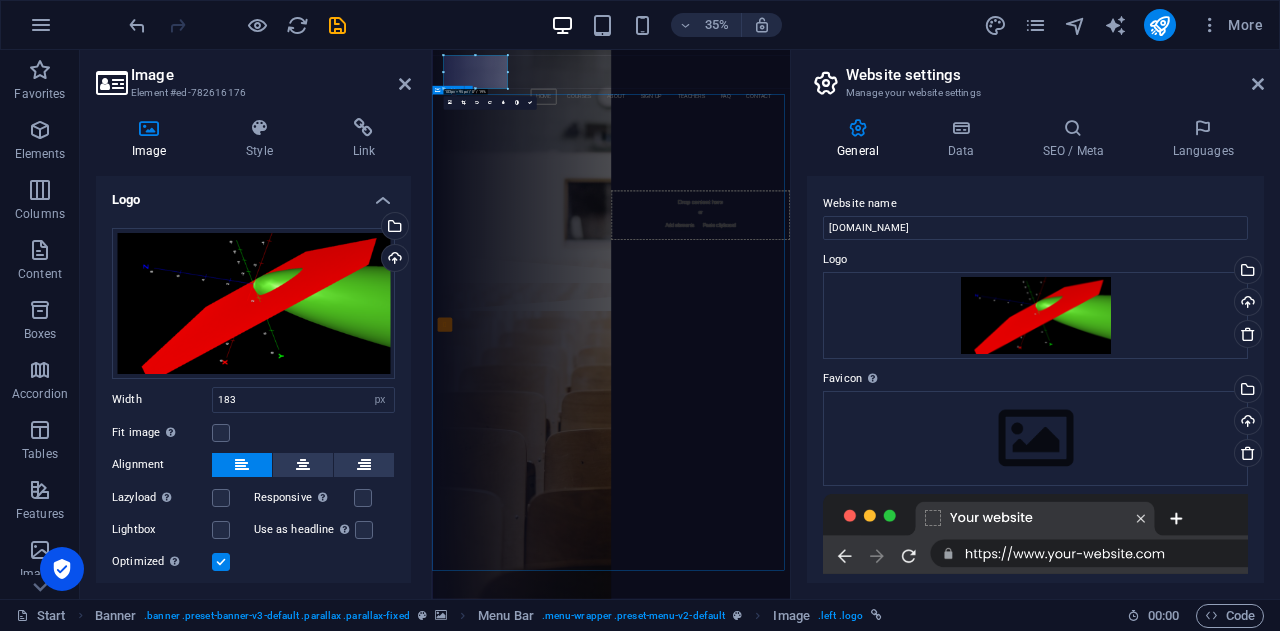 click on "Are you ready to learn MATHEMATICS? Join our MATH ONLINE School Our Courses Sign up now" at bounding box center [943, 429] 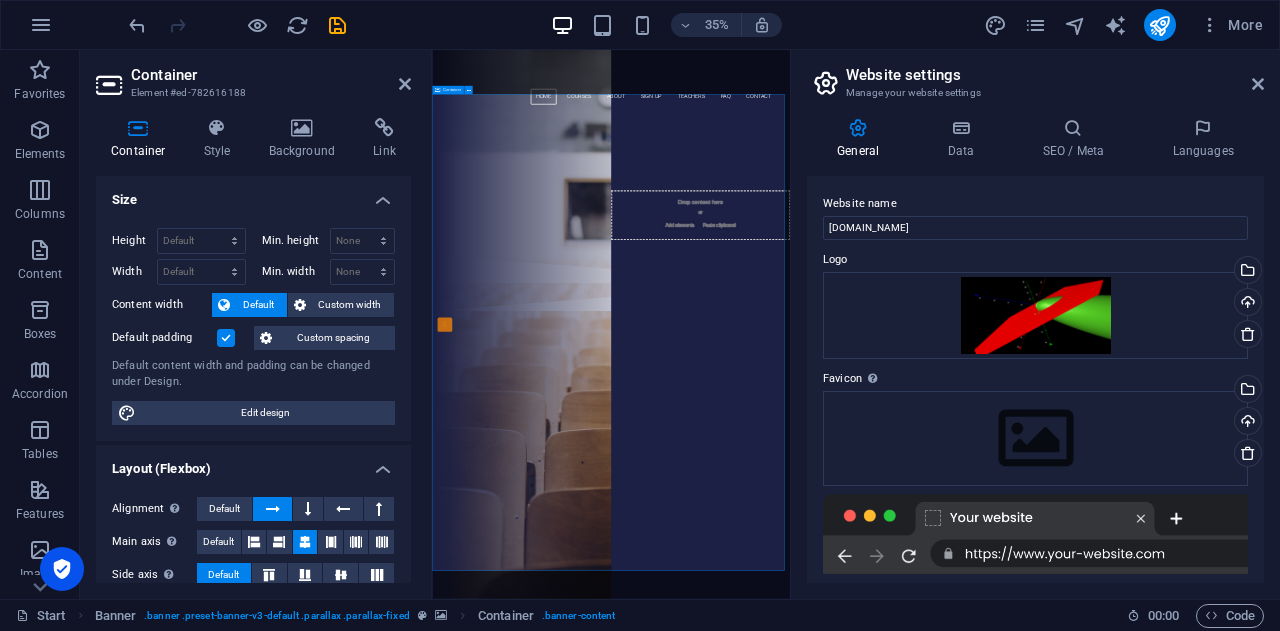 click on "Are you ready to learn MATHEMATICS? Join our MATH ONLINE School Our Courses Sign up now" at bounding box center [943, 429] 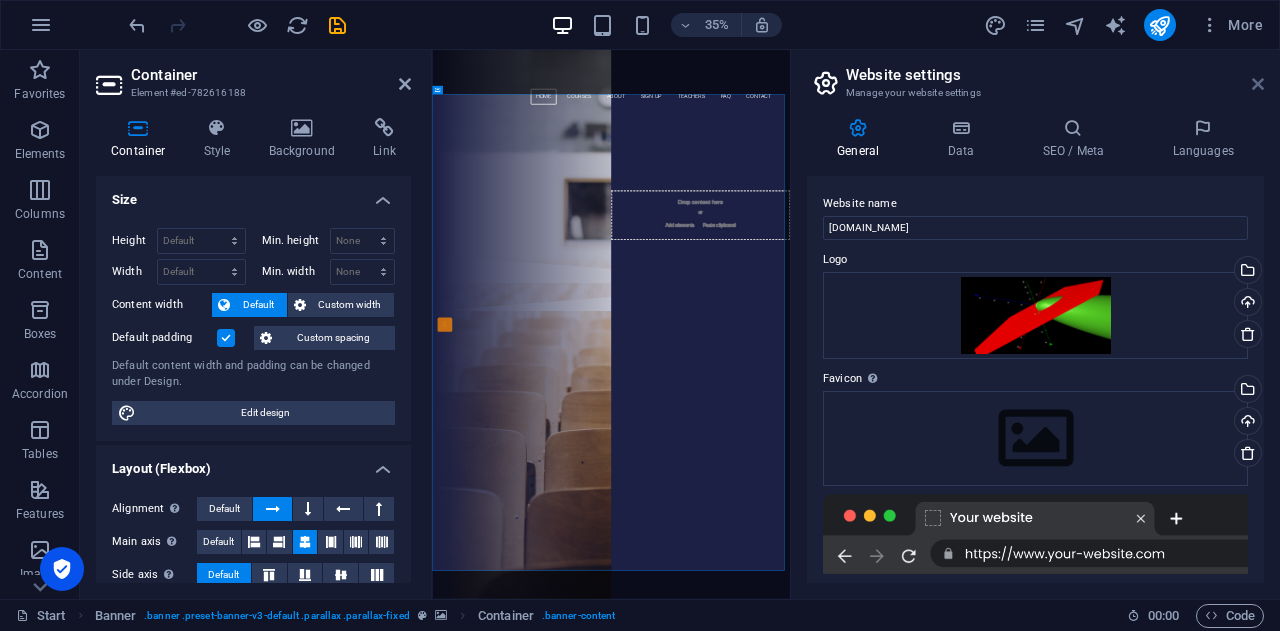 click at bounding box center [1258, 84] 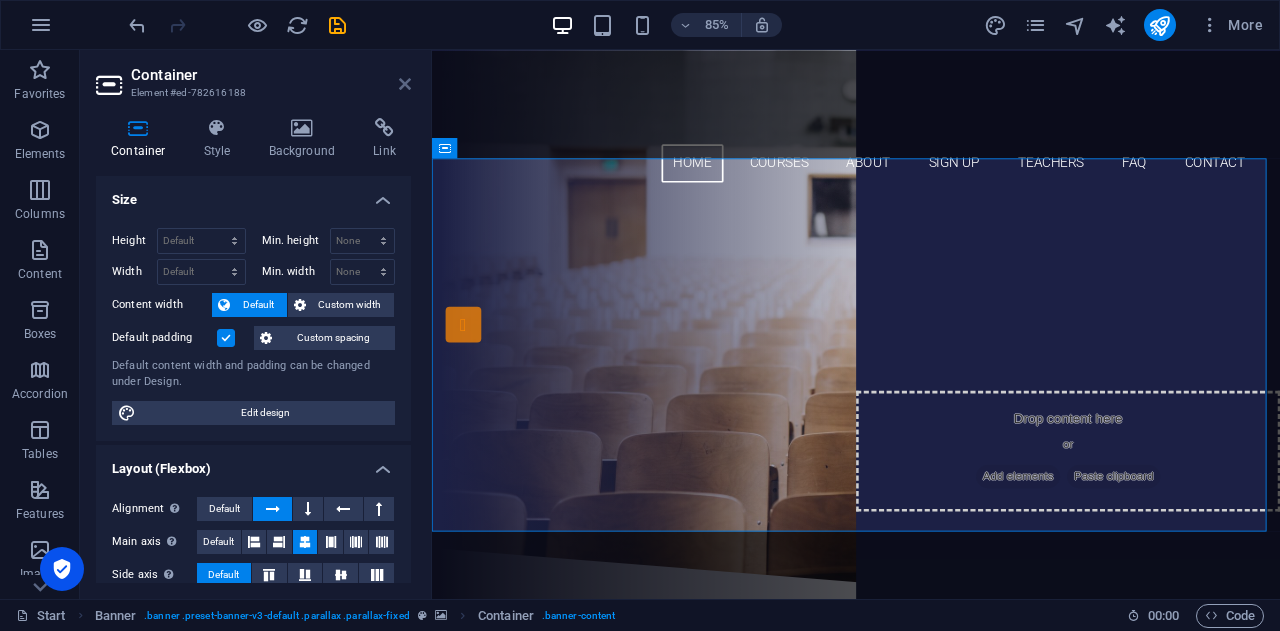 click at bounding box center (405, 84) 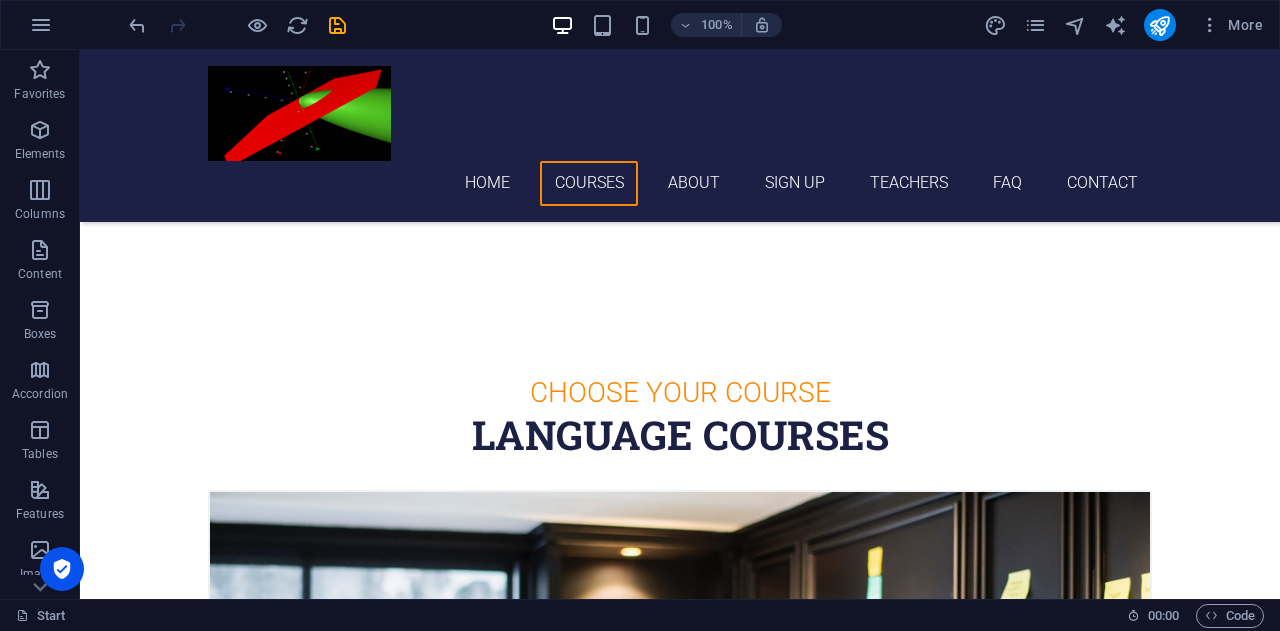scroll, scrollTop: 398, scrollLeft: 0, axis: vertical 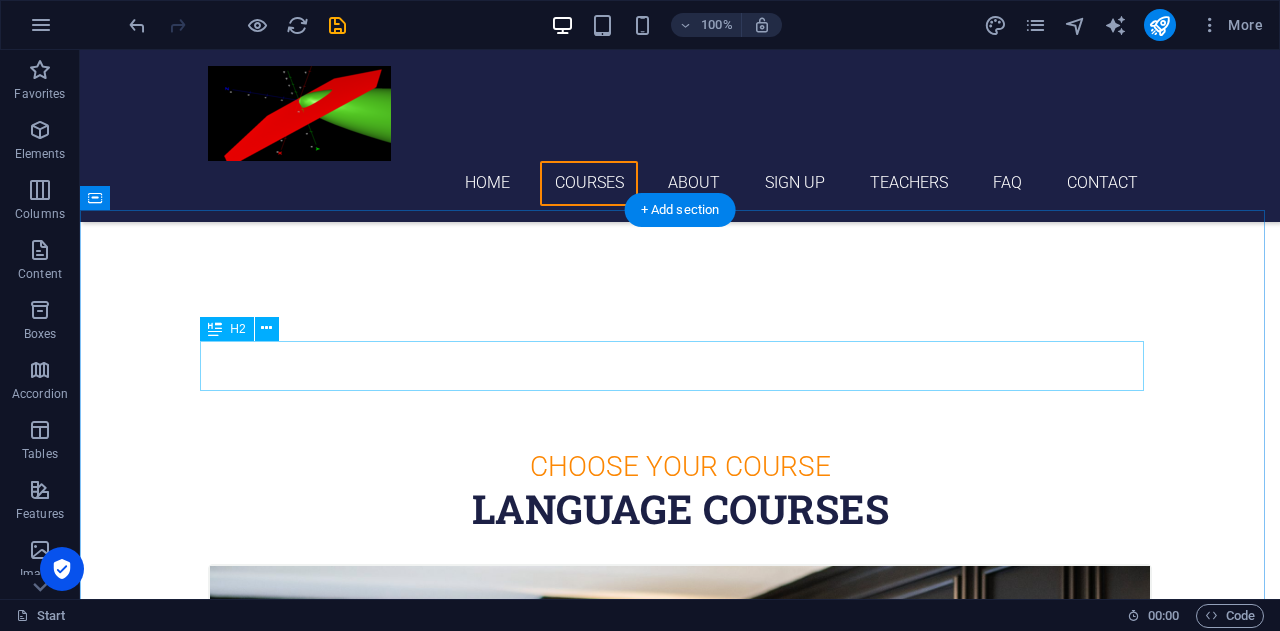 click on "Language Courses" at bounding box center (680, 509) 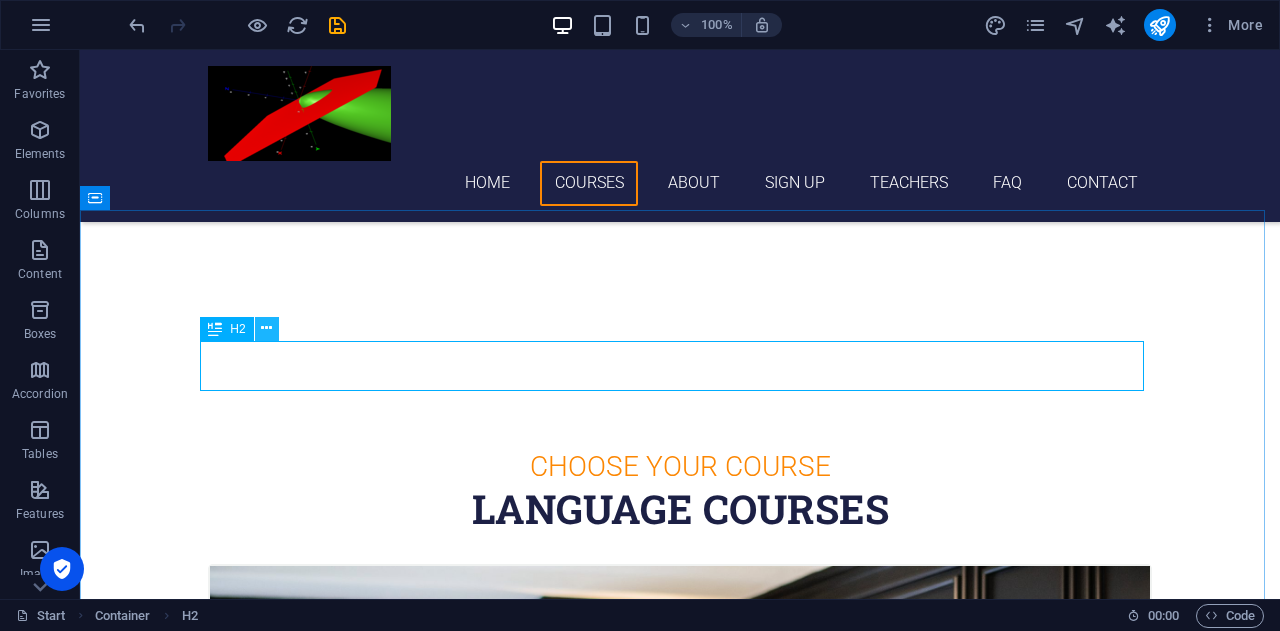 click at bounding box center (266, 328) 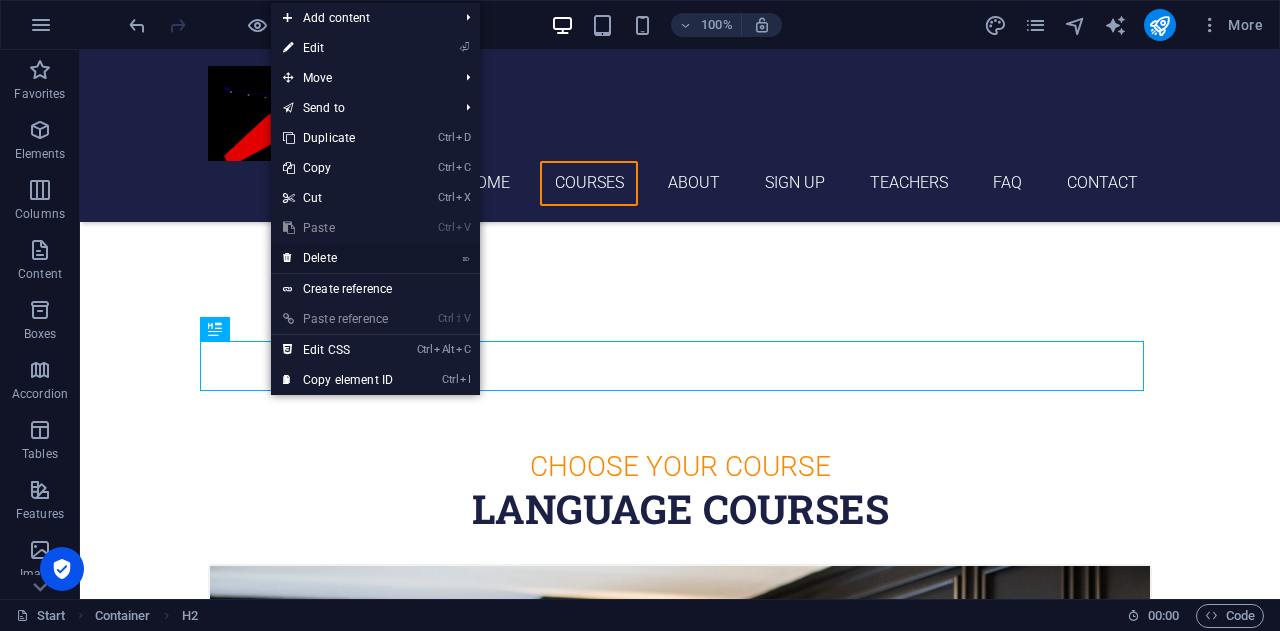 click on "⌦  Delete" at bounding box center (338, 258) 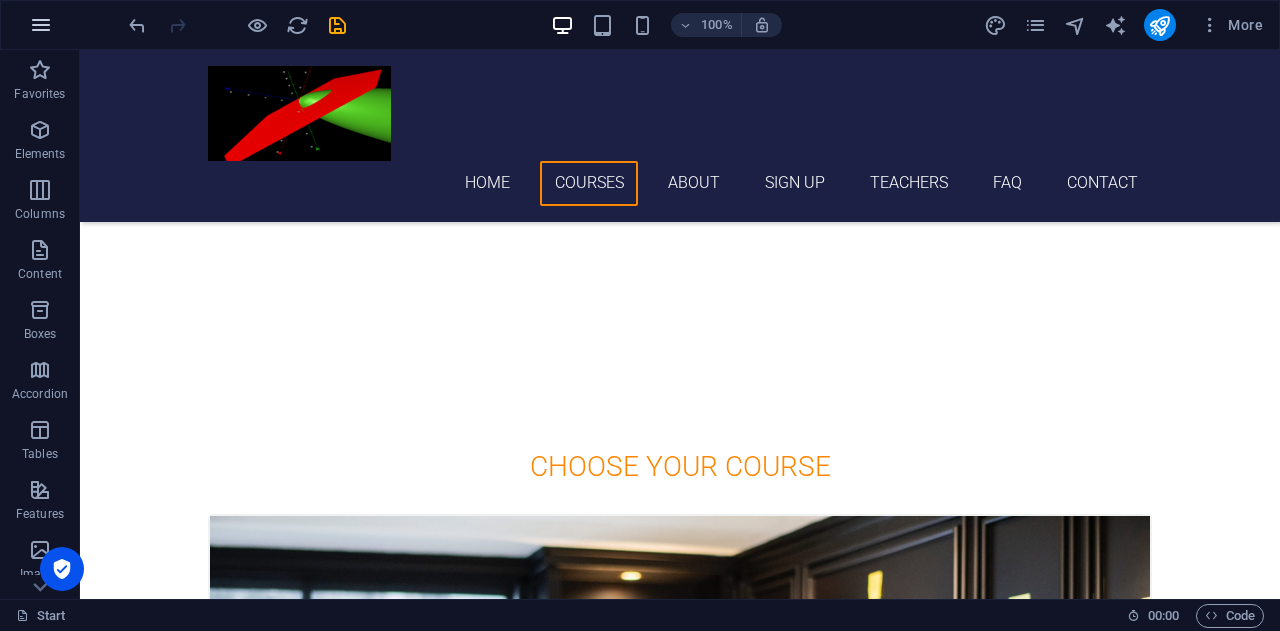 click at bounding box center (41, 25) 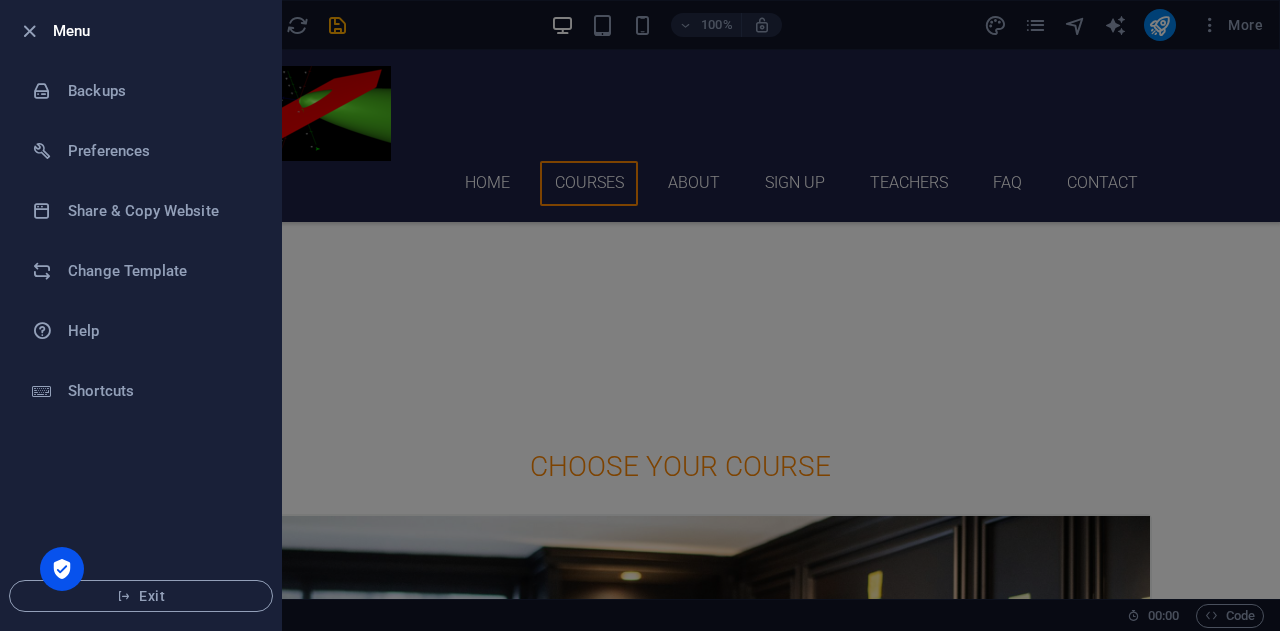 click at bounding box center (640, 315) 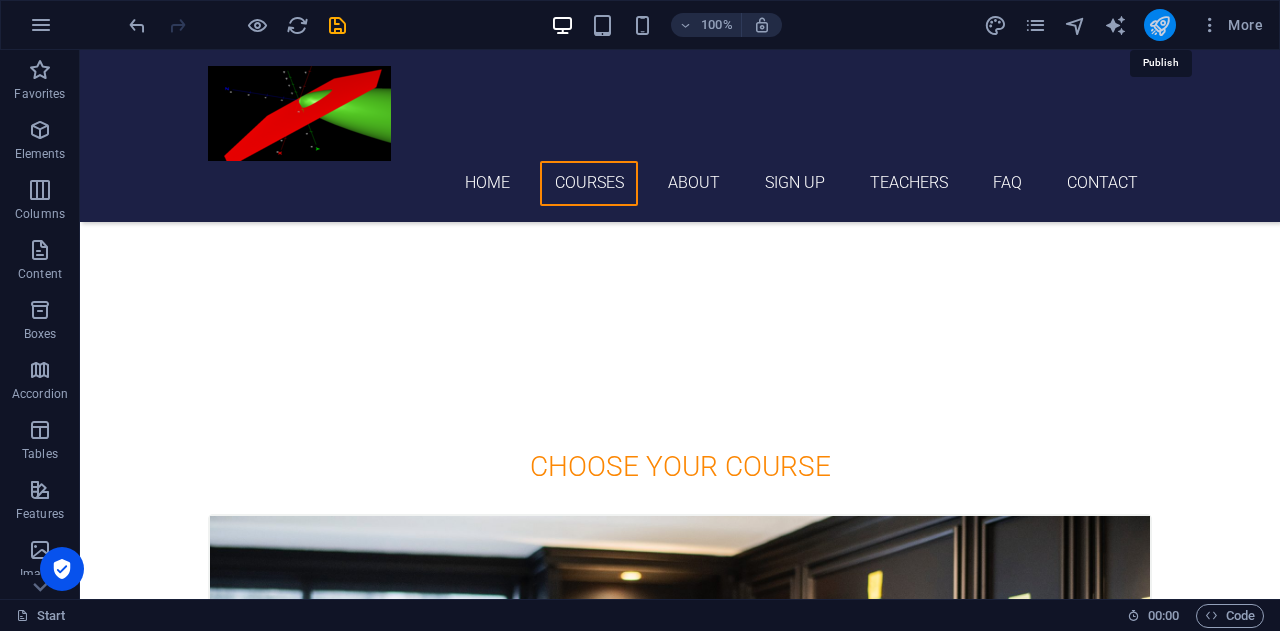 click at bounding box center [1159, 25] 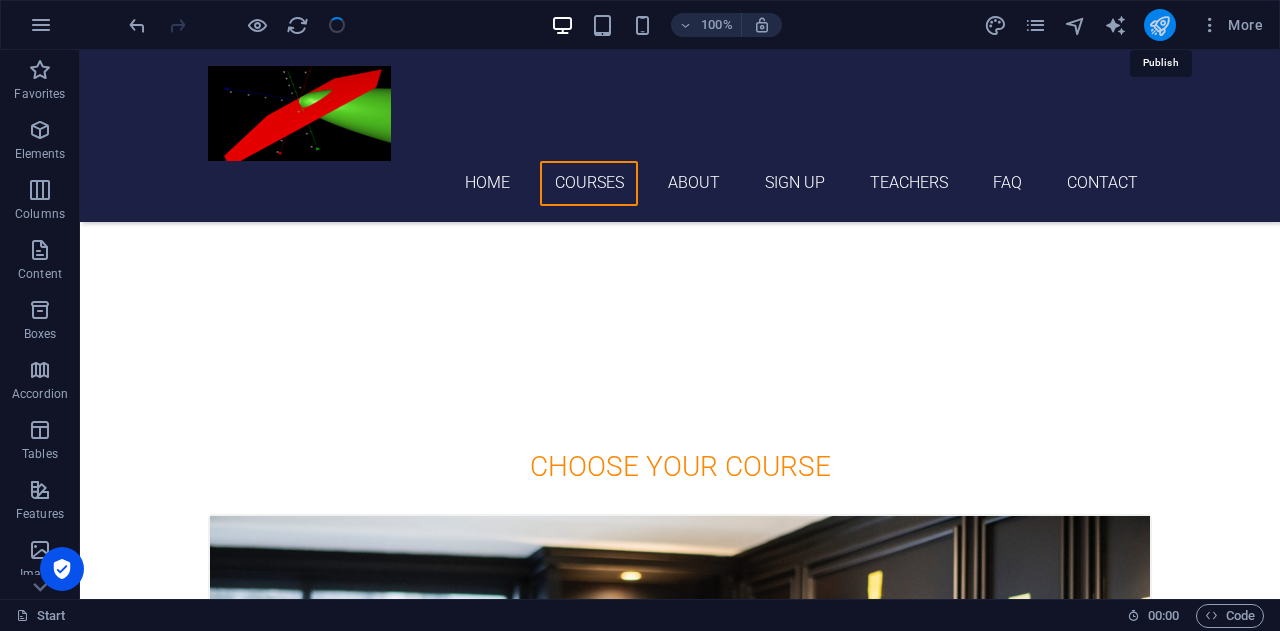 click at bounding box center (1159, 25) 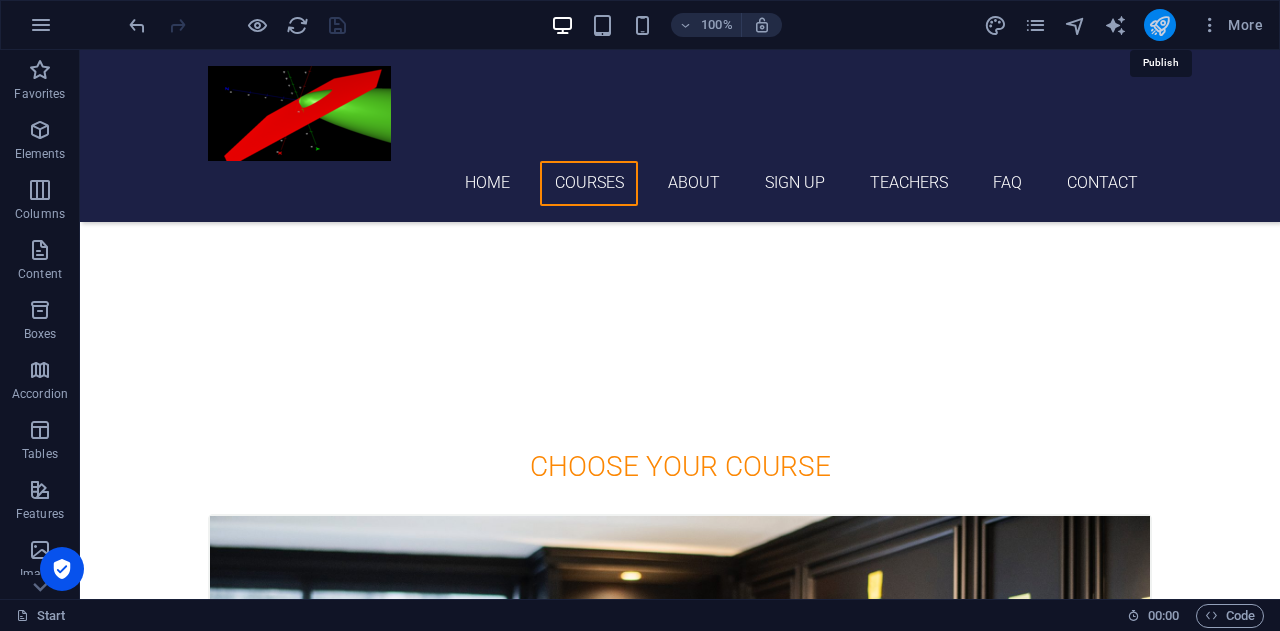 click at bounding box center (1159, 25) 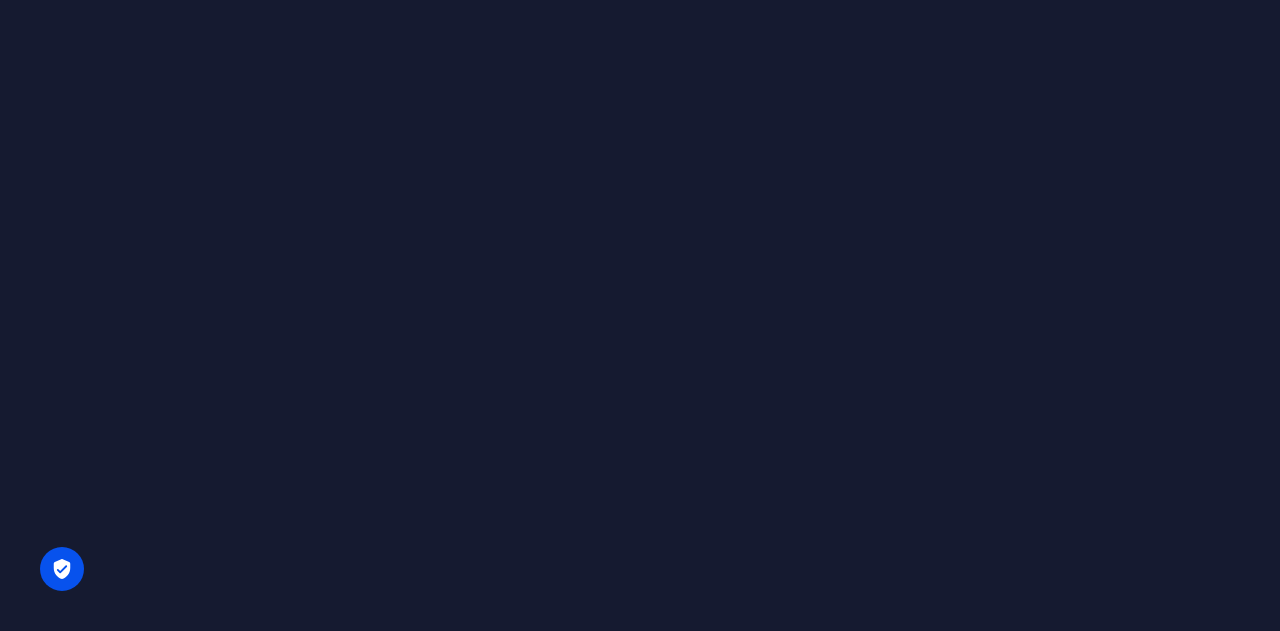 scroll, scrollTop: 0, scrollLeft: 0, axis: both 